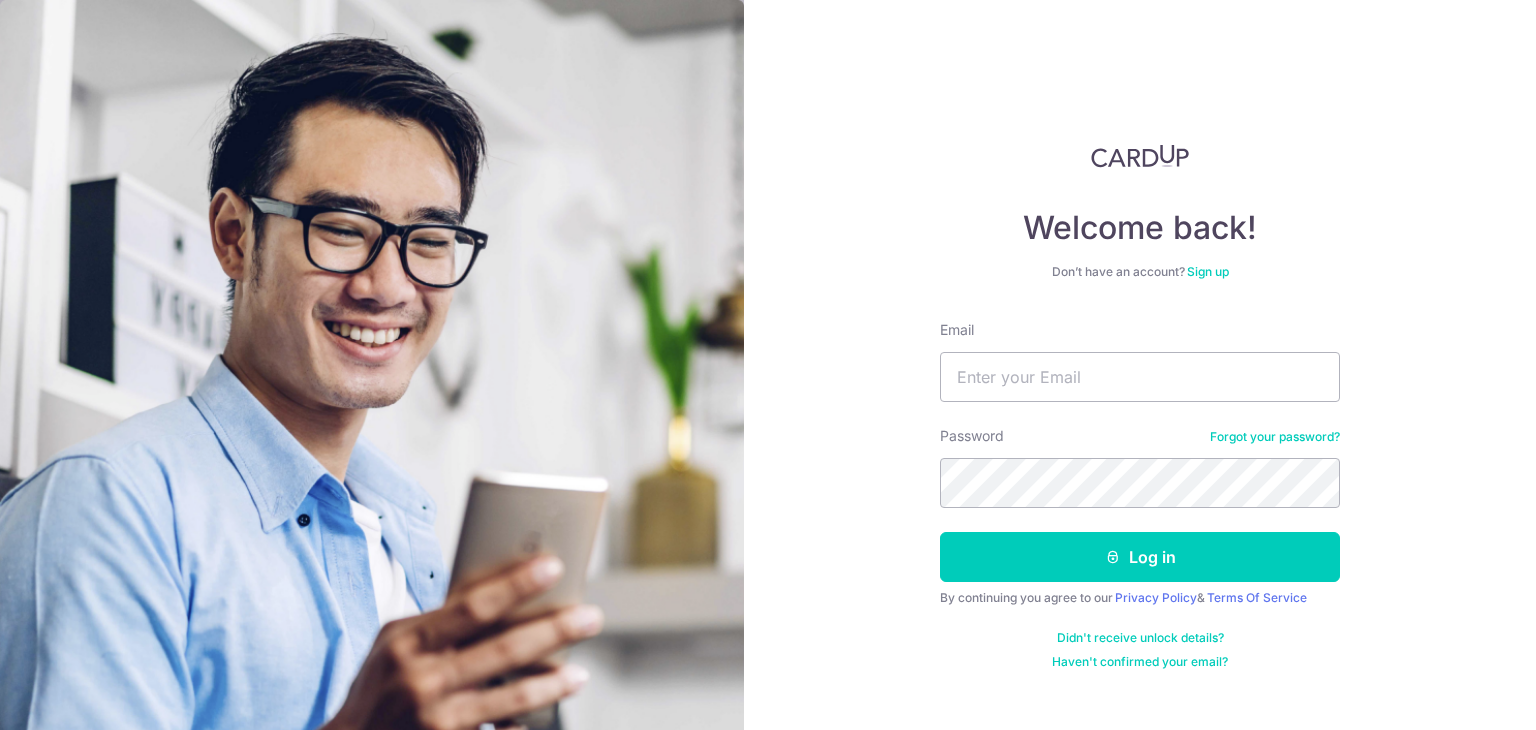 scroll, scrollTop: 0, scrollLeft: 0, axis: both 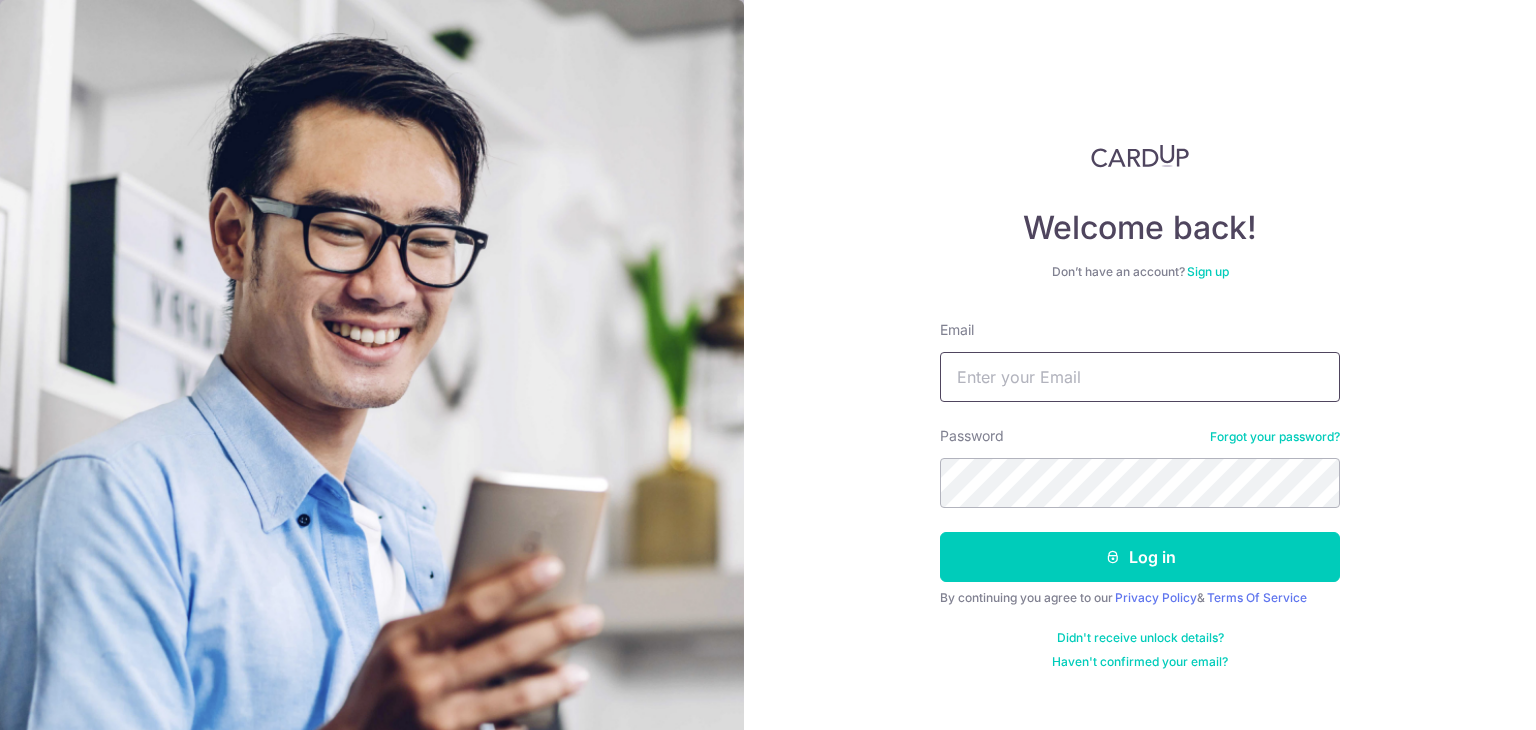 click on "Email" at bounding box center [1140, 377] 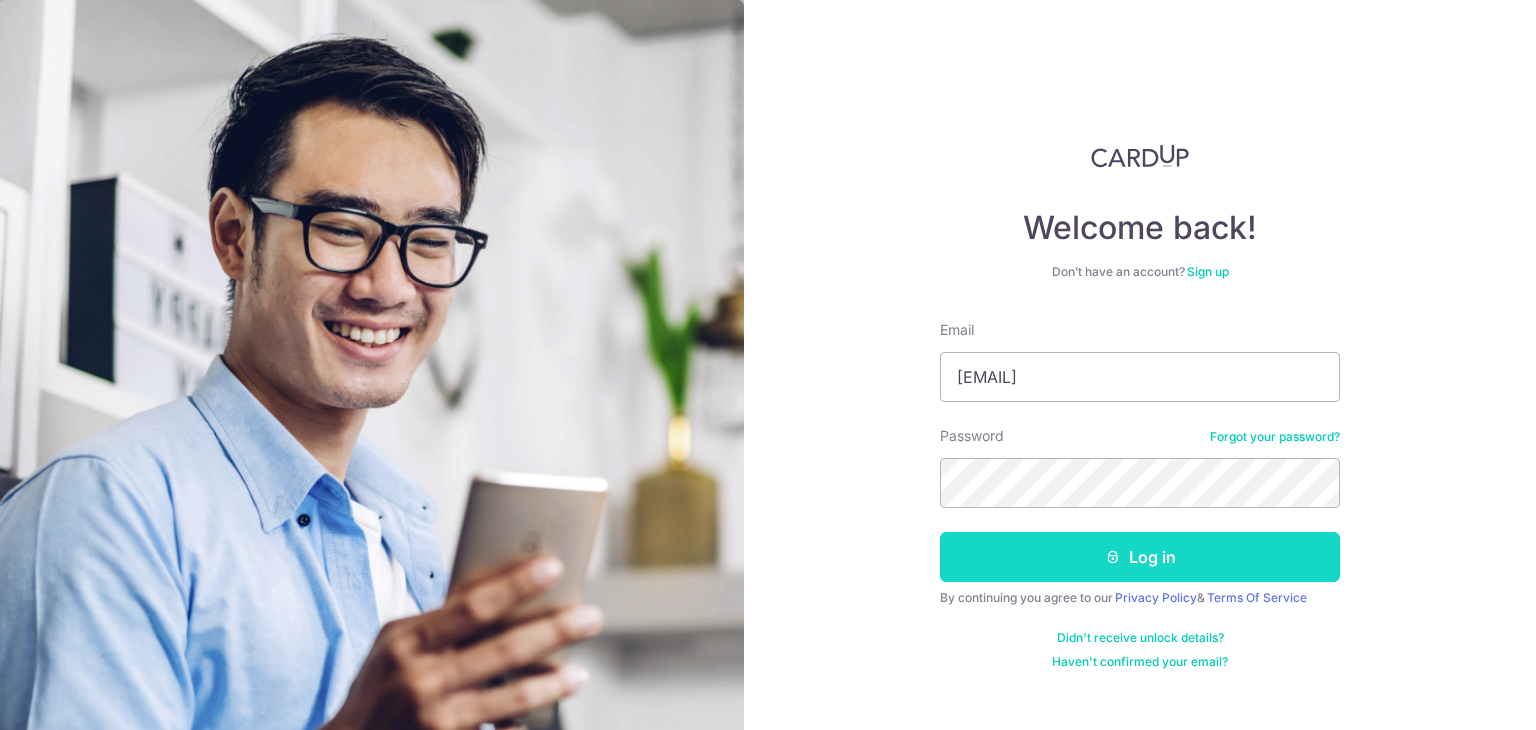 click on "Log in" at bounding box center [1140, 557] 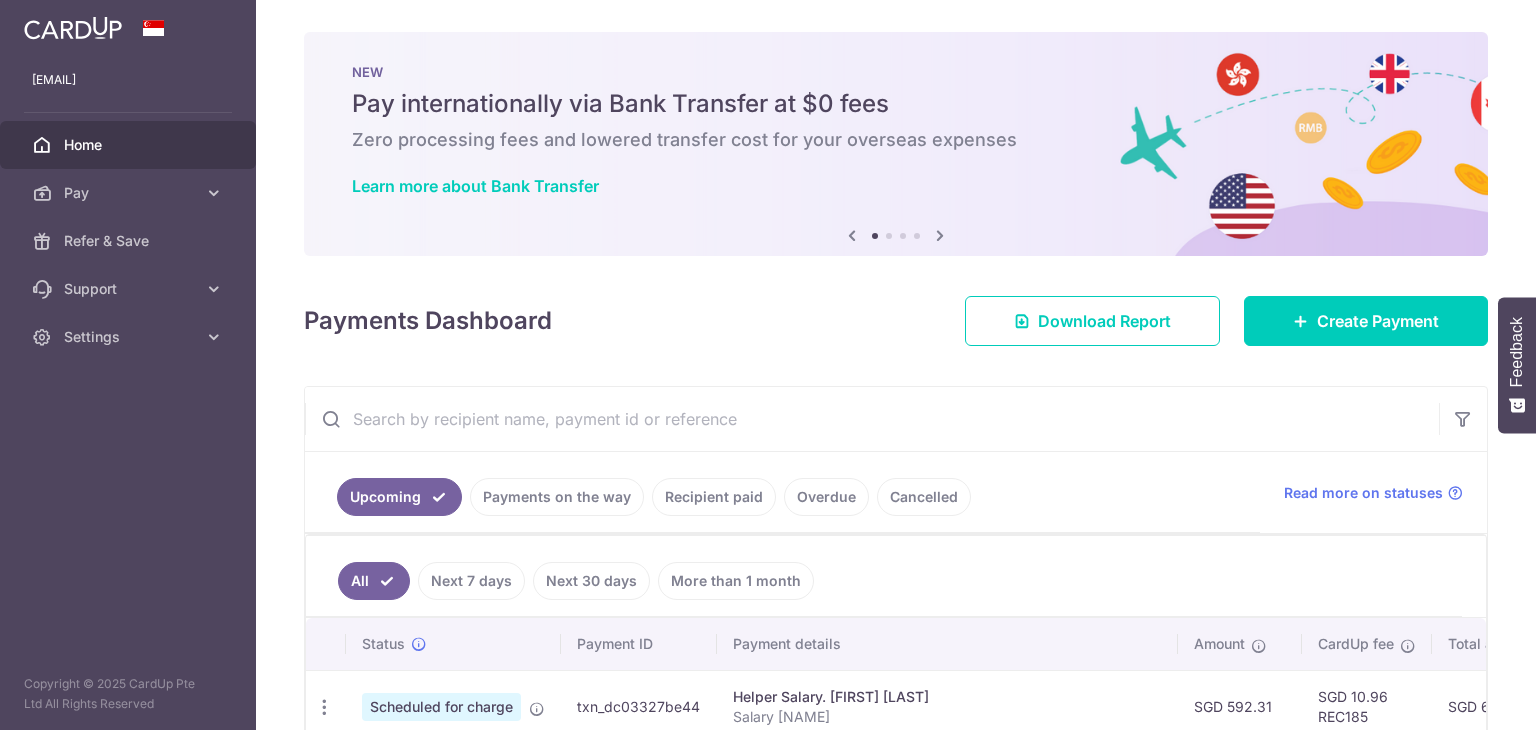 scroll, scrollTop: 0, scrollLeft: 0, axis: both 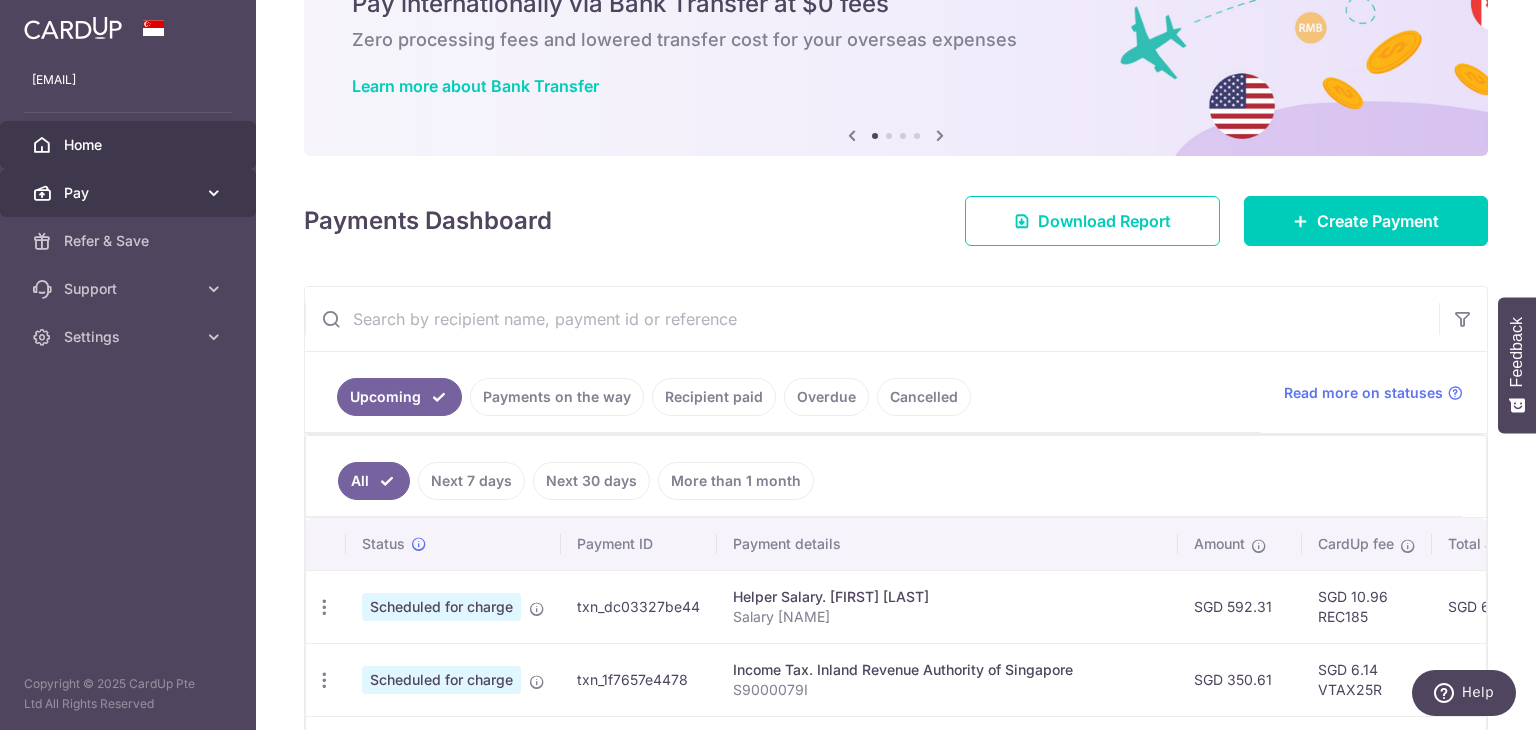 click on "Pay" at bounding box center [130, 193] 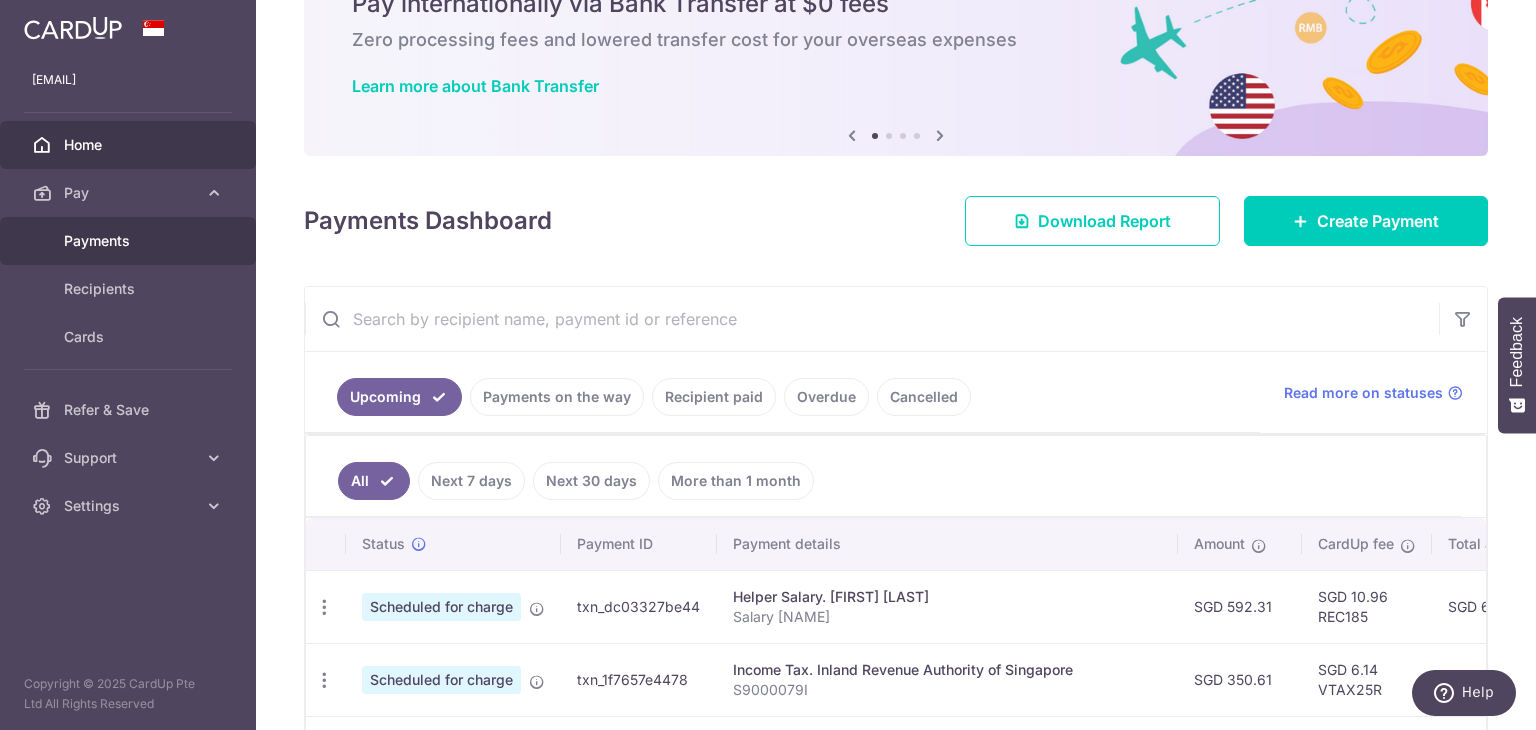click on "Payments" at bounding box center (128, 241) 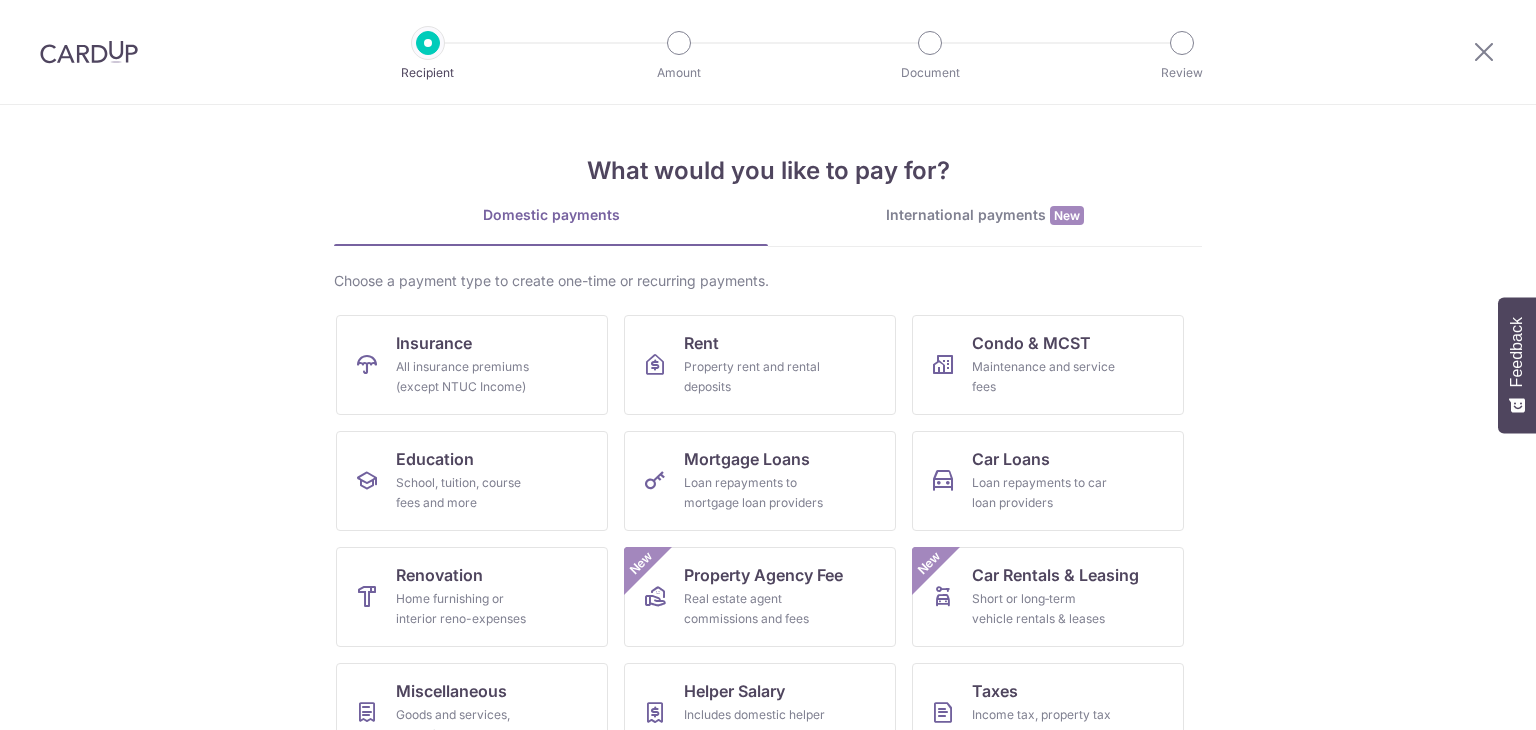 scroll, scrollTop: 0, scrollLeft: 0, axis: both 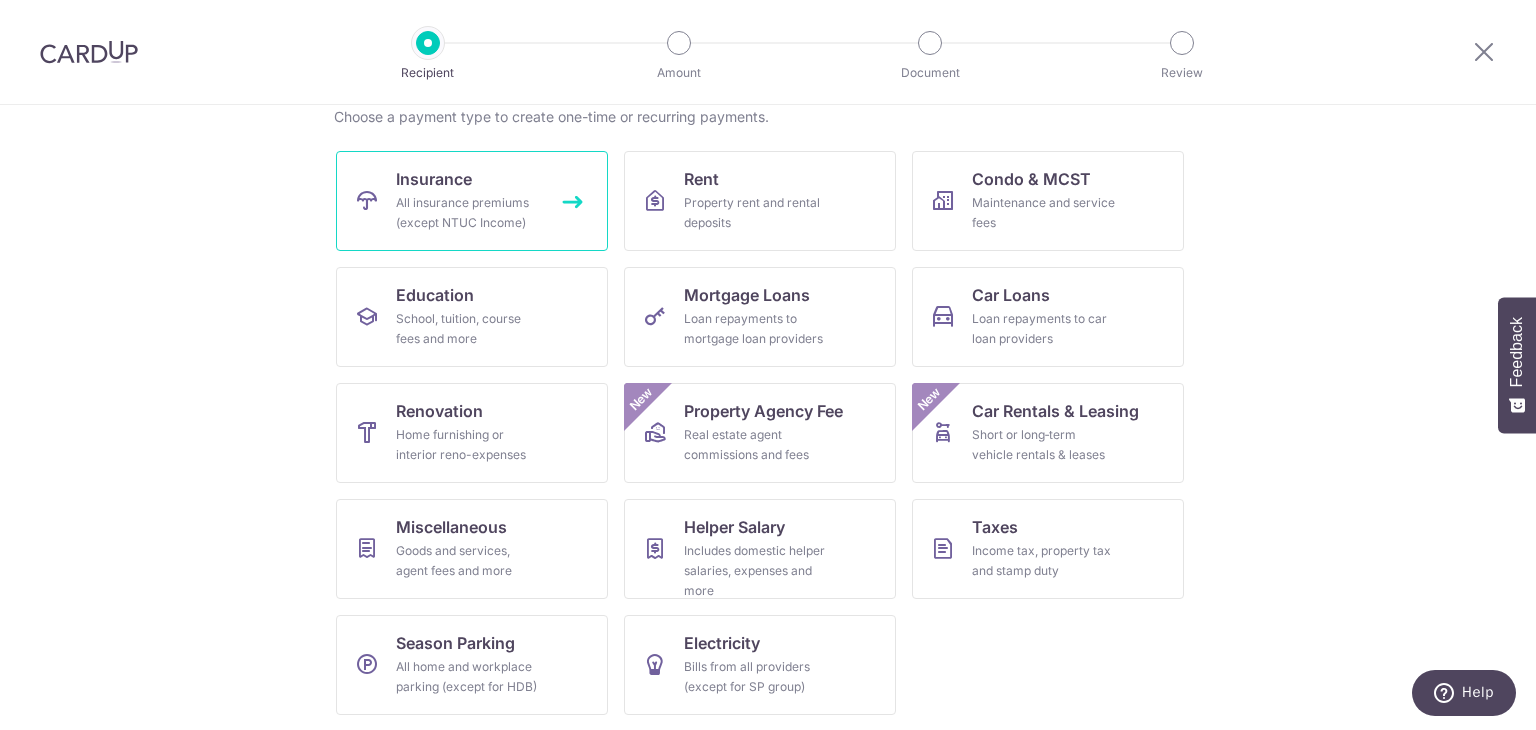 click on "All insurance premiums (except NTUC Income)" at bounding box center (468, 213) 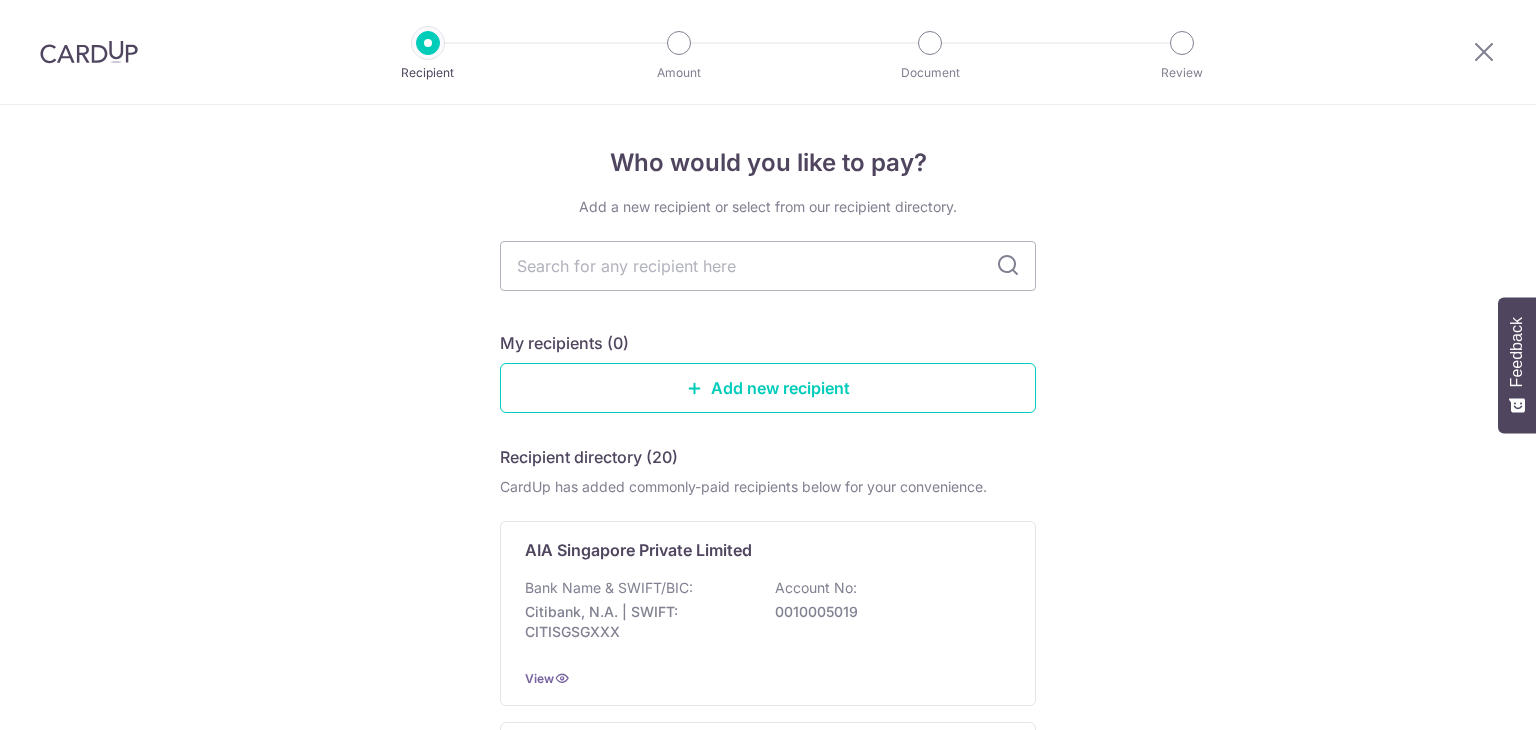 scroll, scrollTop: 0, scrollLeft: 0, axis: both 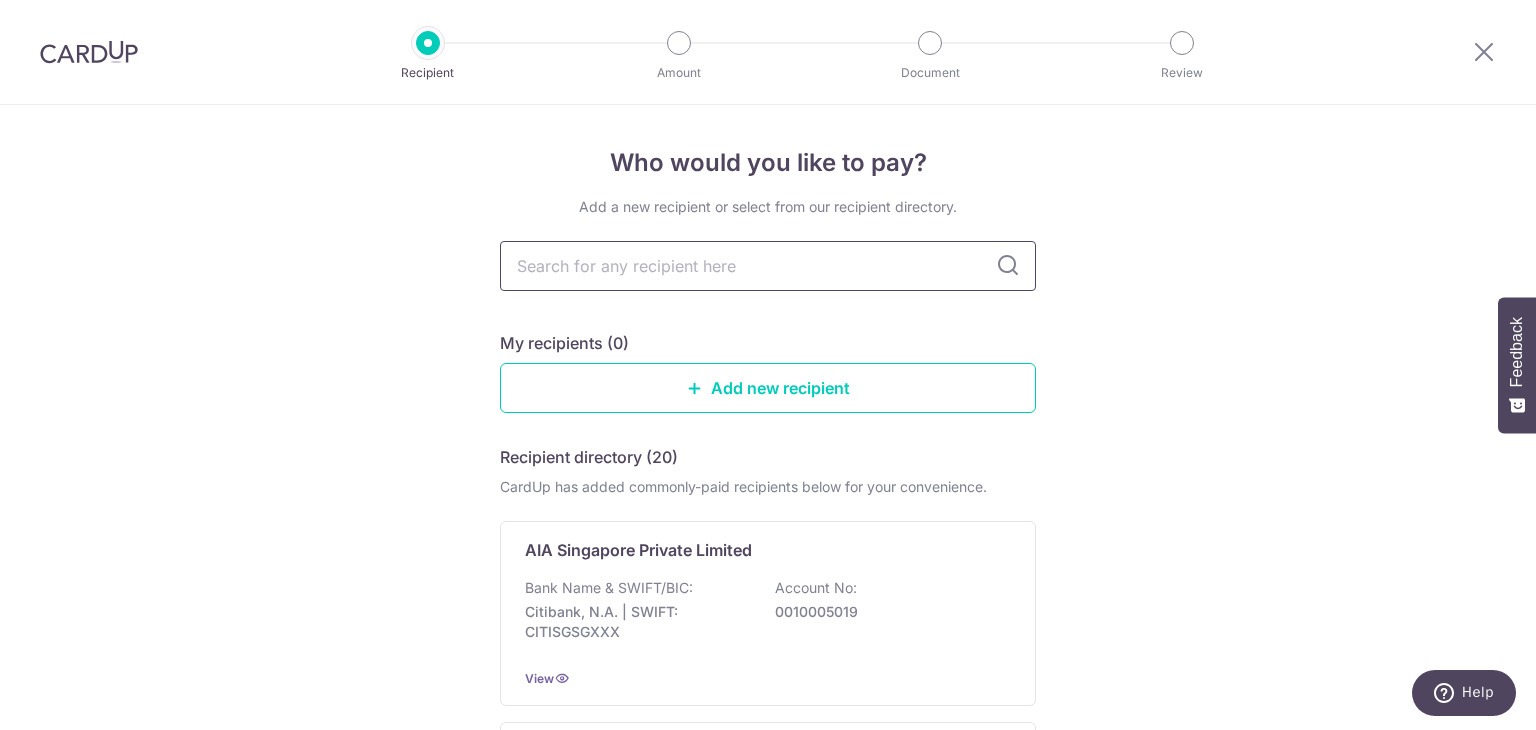 click at bounding box center (768, 266) 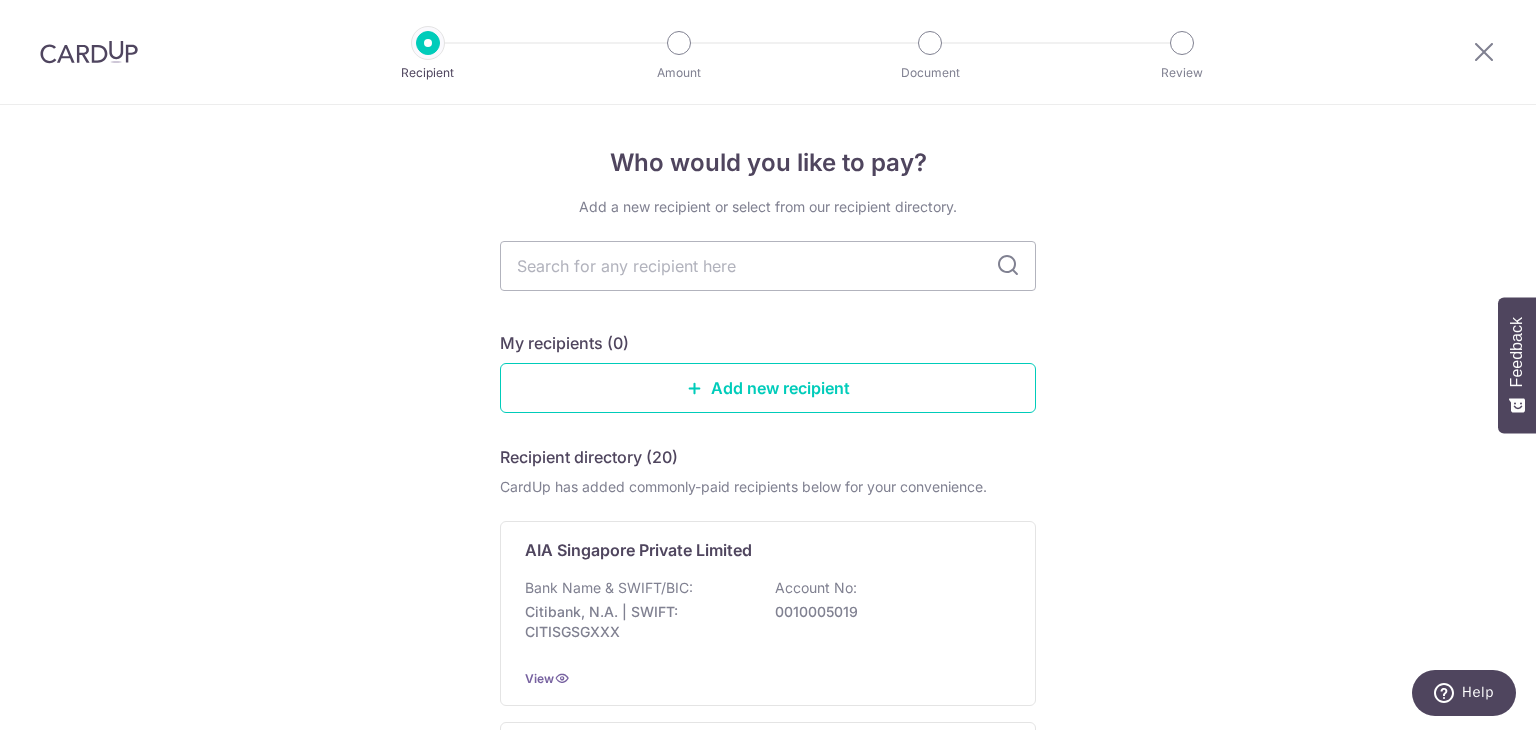 click on "Who would you like to pay?
Add a new recipient or select from our recipient directory.
My recipients (0)
Add new recipient
Recipient directory (20)
CardUp has added commonly-paid recipients below for your convenience.
AIA Singapore Private Limited
Bank Name & SWIFT/BIC:
Citibank, N.A. | SWIFT: CITISGSGXXX
Account No:
0010005019
View
AIG Asia Pacific Insurance Pte Ltd
Bank Name & SWIFT/BIC:
Citibank, N.A. | SWIFT: CITISGSGXXX
Account No:" at bounding box center [768, 1418] 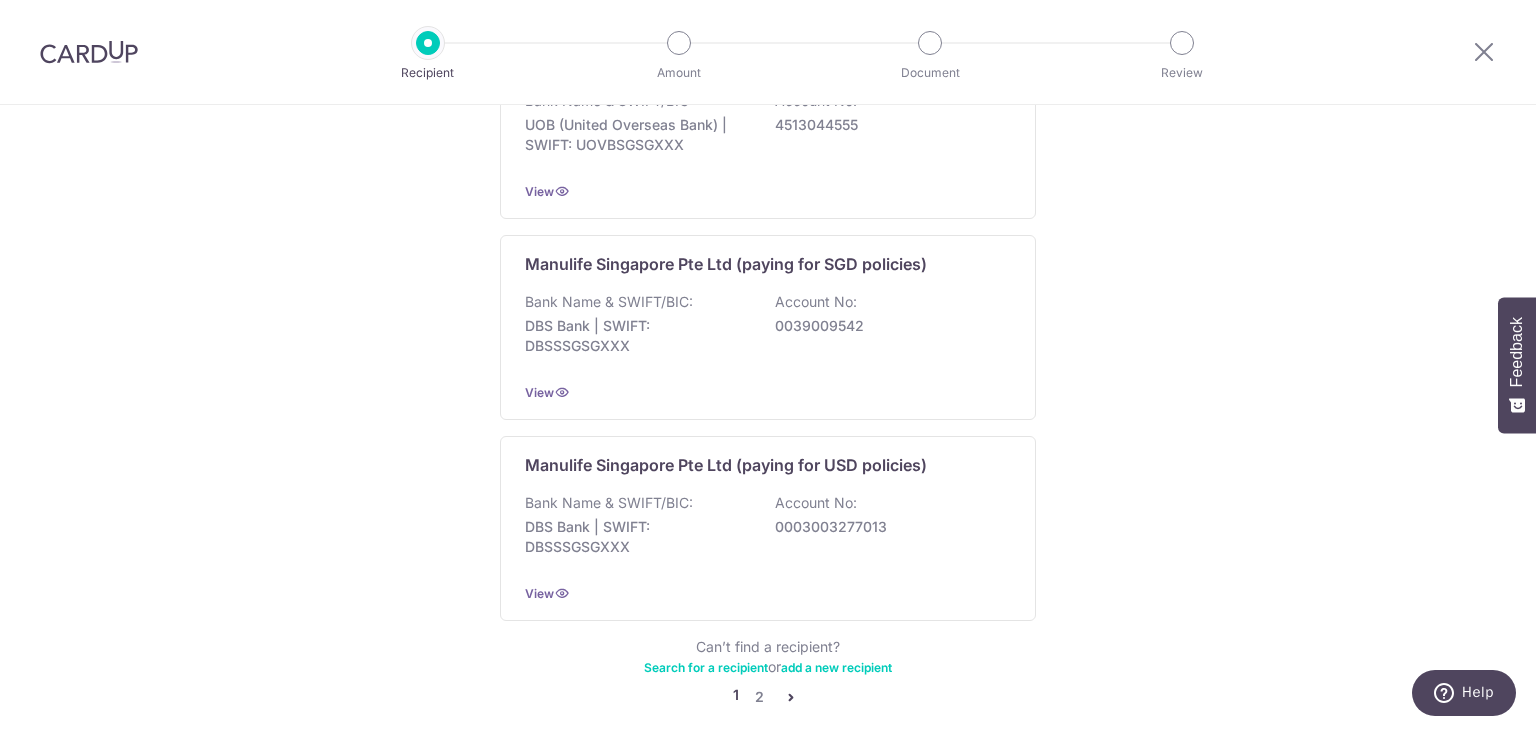 scroll, scrollTop: 1995, scrollLeft: 0, axis: vertical 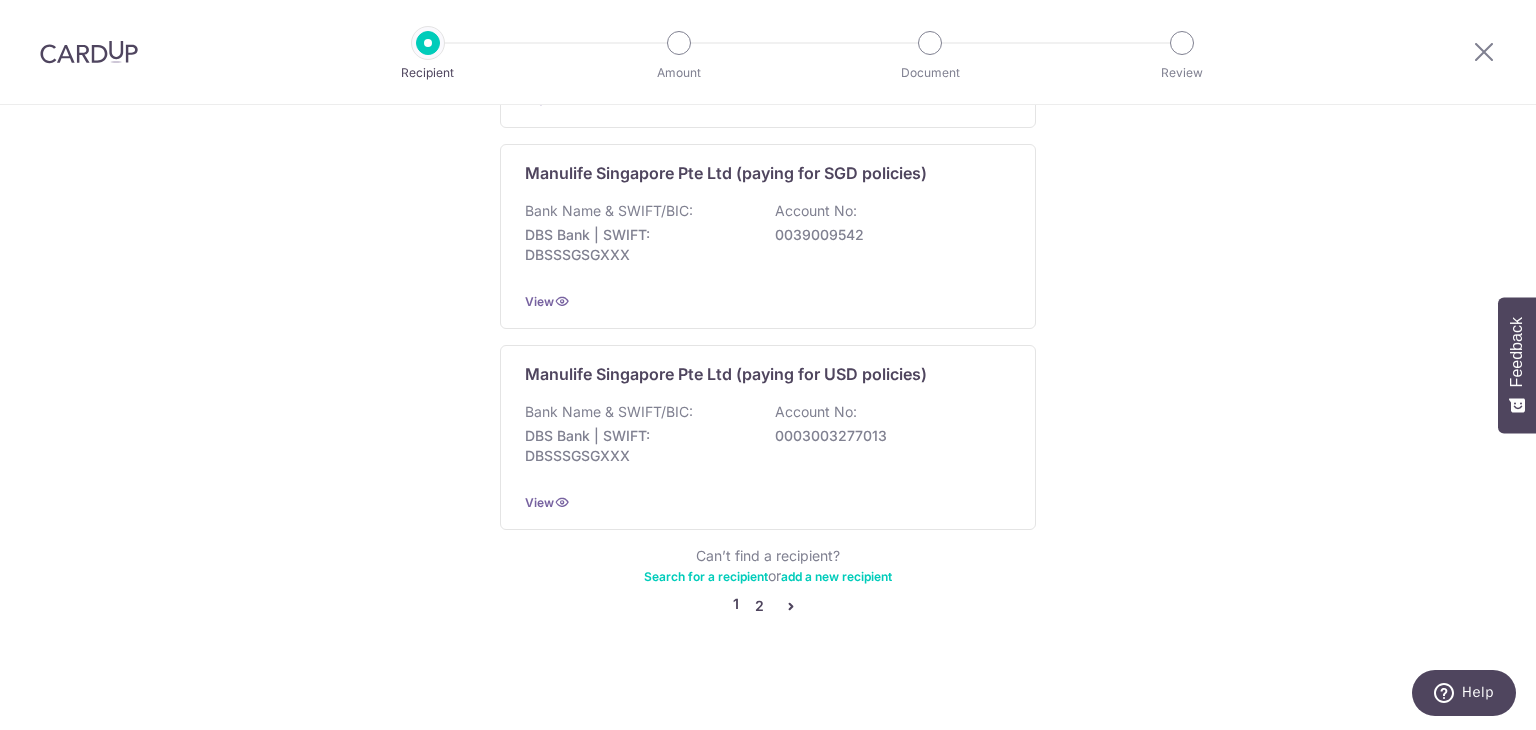 click on "2" at bounding box center (759, 606) 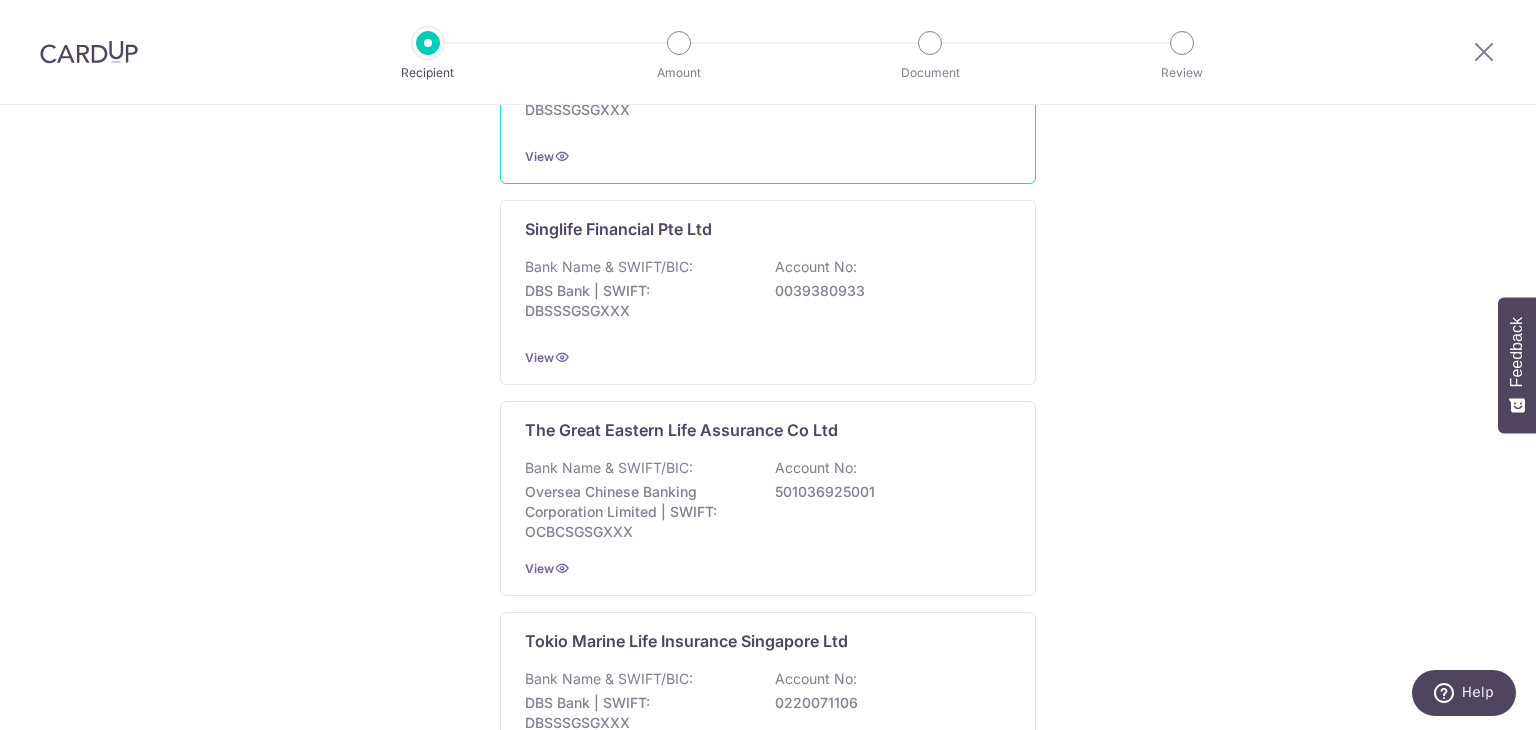 scroll, scrollTop: 1900, scrollLeft: 0, axis: vertical 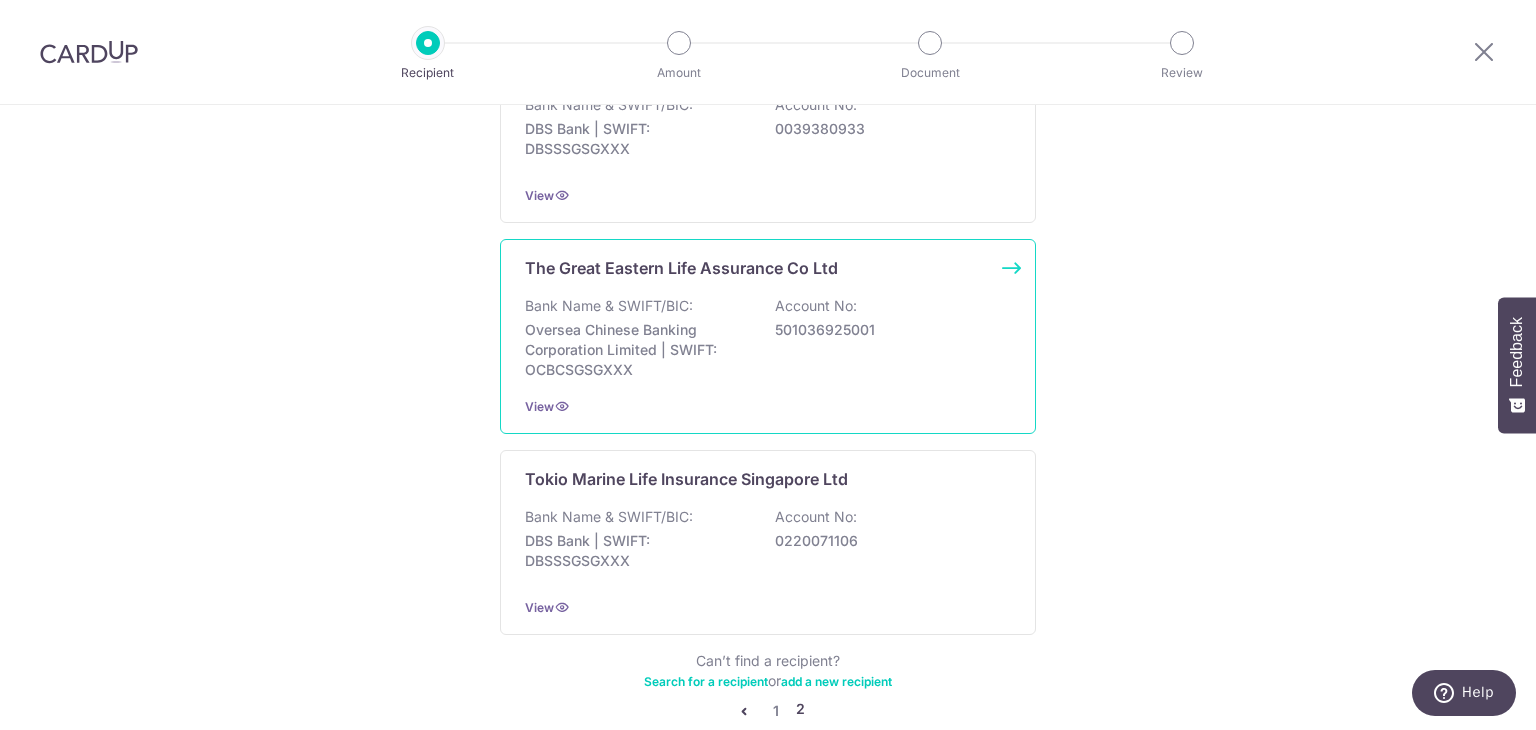 click on "The Great Eastern Life Assurance Co Ltd
Bank Name & SWIFT/BIC:
Oversea Chinese Banking Corporation Limited | SWIFT: OCBCSGSGXXX
Account No:
501036925001
View" at bounding box center (768, 336) 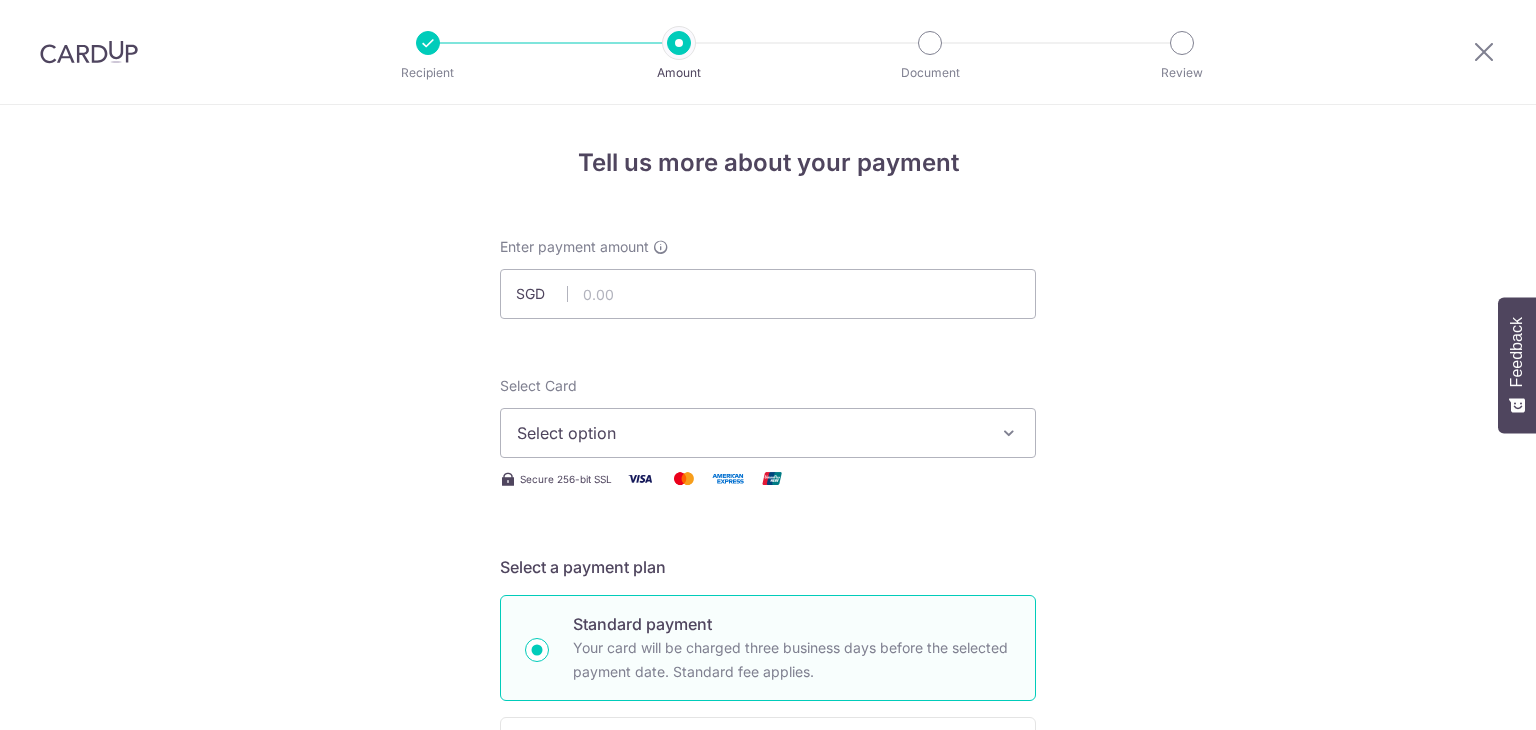 scroll, scrollTop: 0, scrollLeft: 0, axis: both 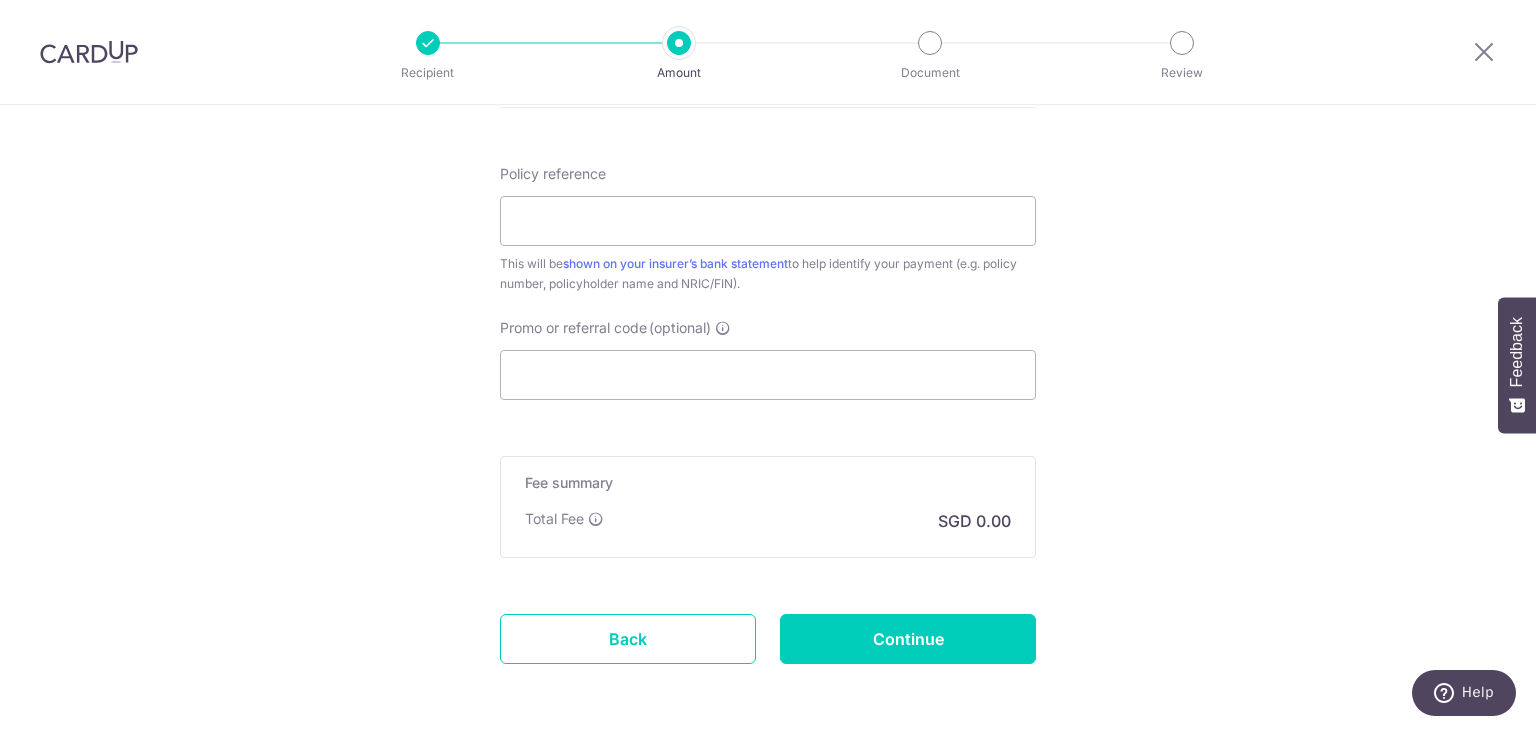 click on "Tell us more about your payment
Enter payment amount
SGD
[PRICE]
Select Card
Select option
Add credit card
Your Cards
**** [NUMBER]
**** [NUMBER]
**** [NUMBER]
**** [NUMBER]
Secure 256-bit SSL
Text
New card details" at bounding box center [768, -91] 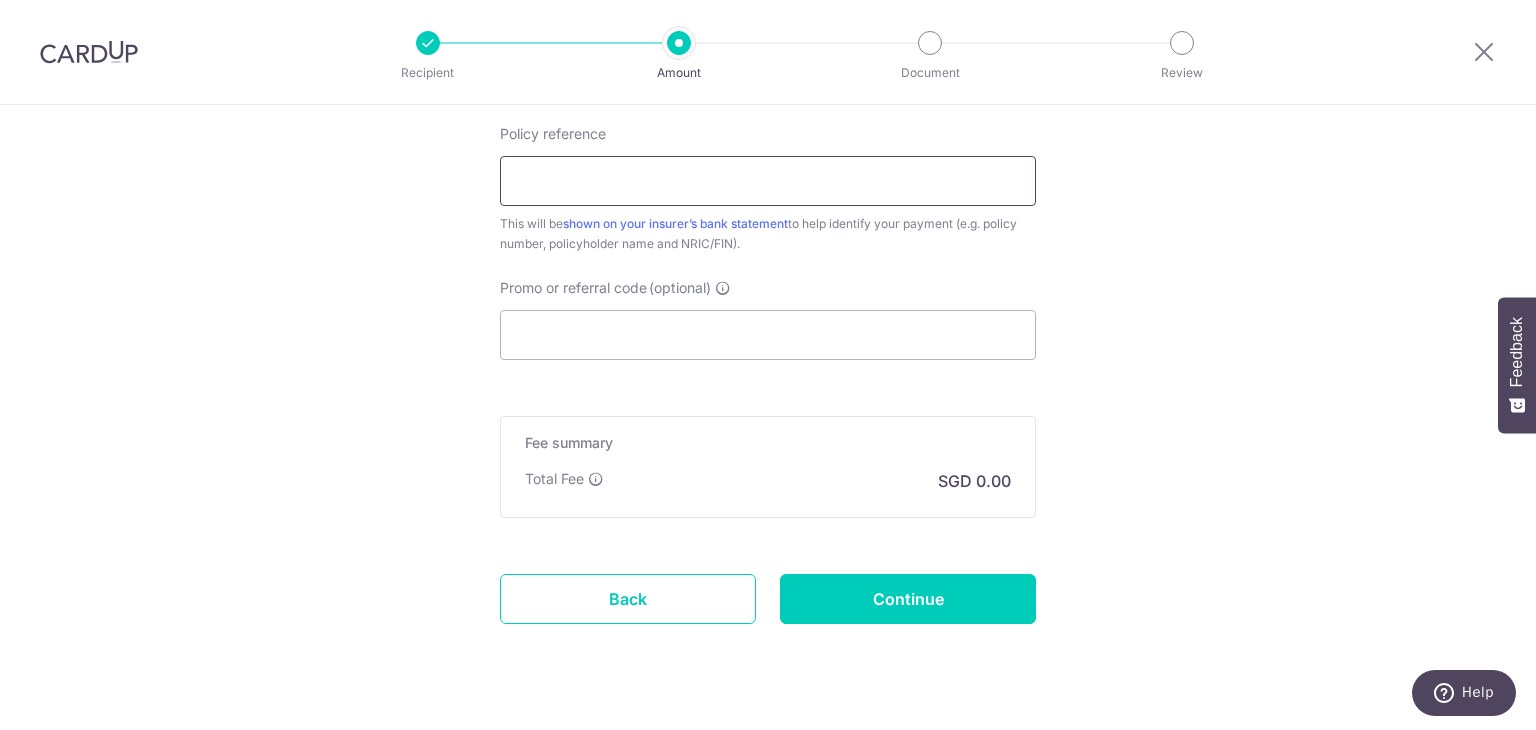 click on "Policy reference" at bounding box center (768, 181) 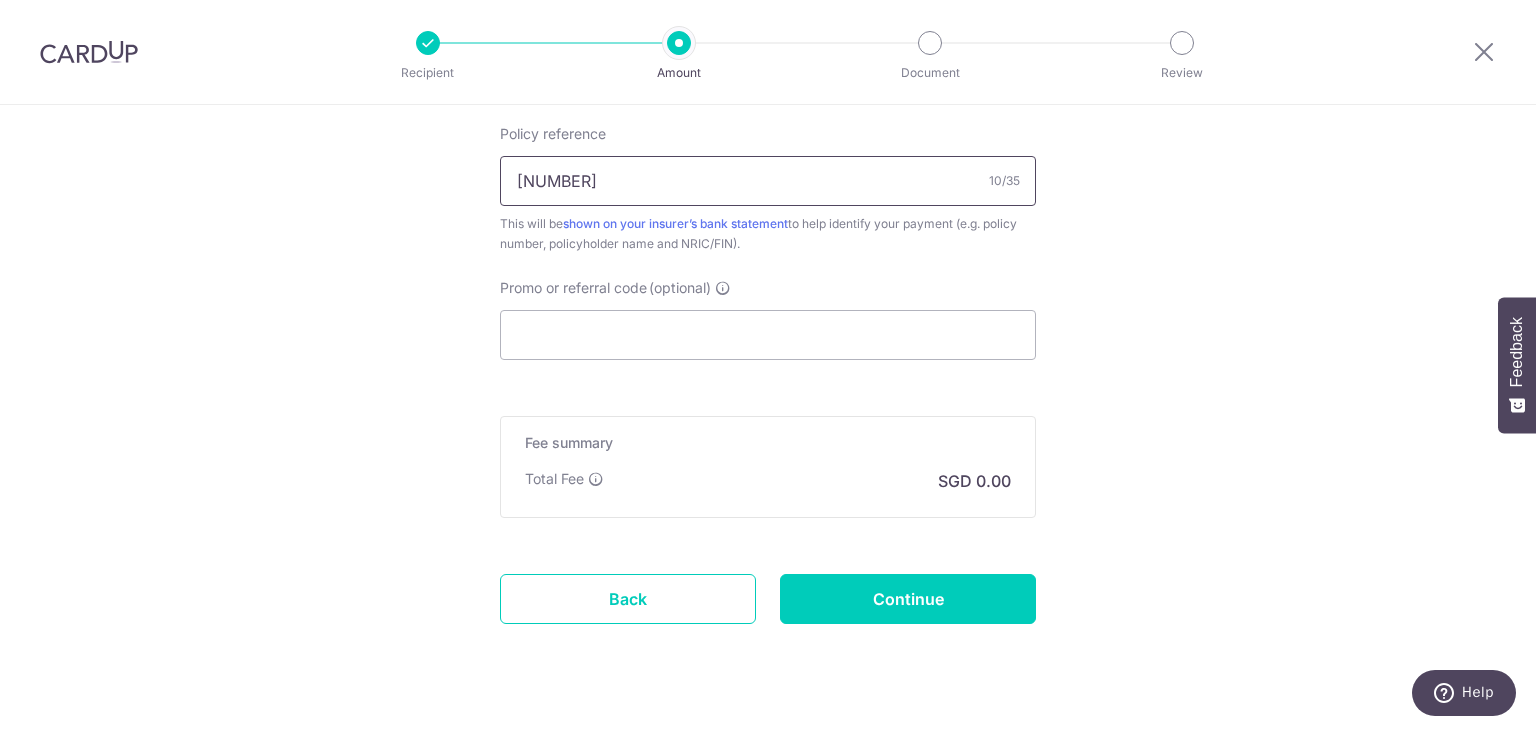 type on "[NUMBER]" 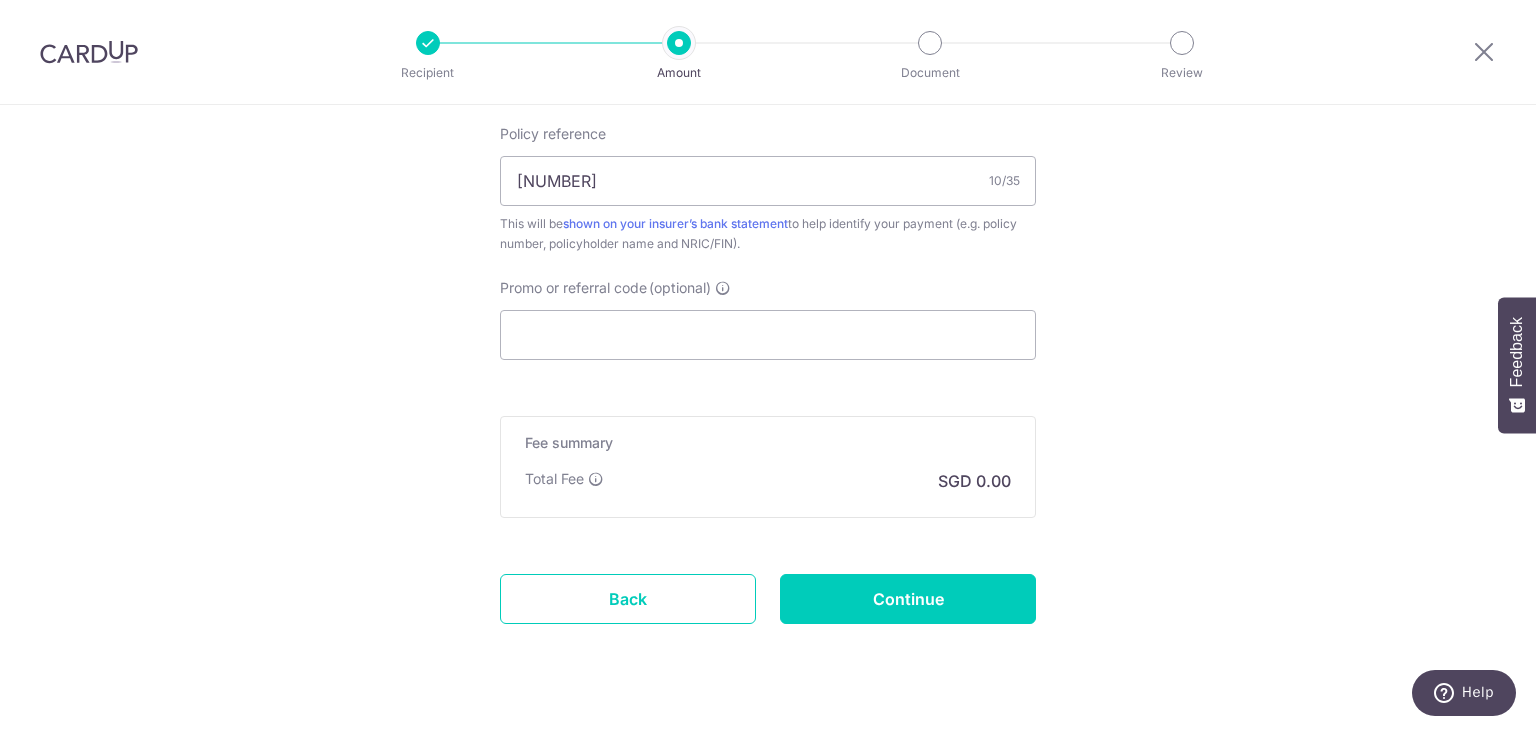 click on "Policy reference
[NUMBER]
[NUMBER]/[NUMBER]
This will be shown on your insurer’s bank statement  to help identify your payment (e.g. policy number, policyholder name and NRIC/FIN).
Promo or referral code
(optional)
The discounted fee will be shown on the review step, right before you create your payments.
Add" at bounding box center [768, 242] 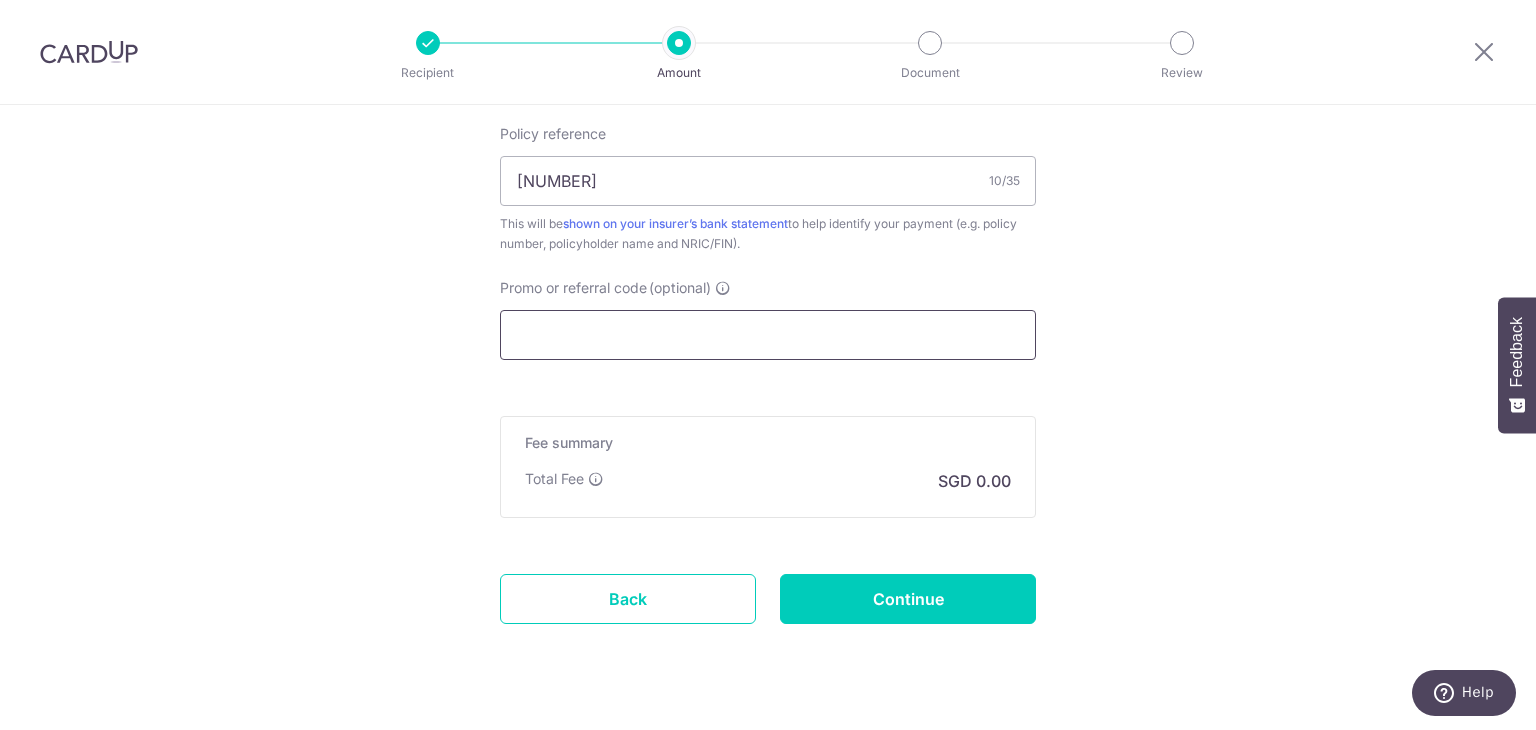click on "Promo or referral code
(optional)" at bounding box center [768, 335] 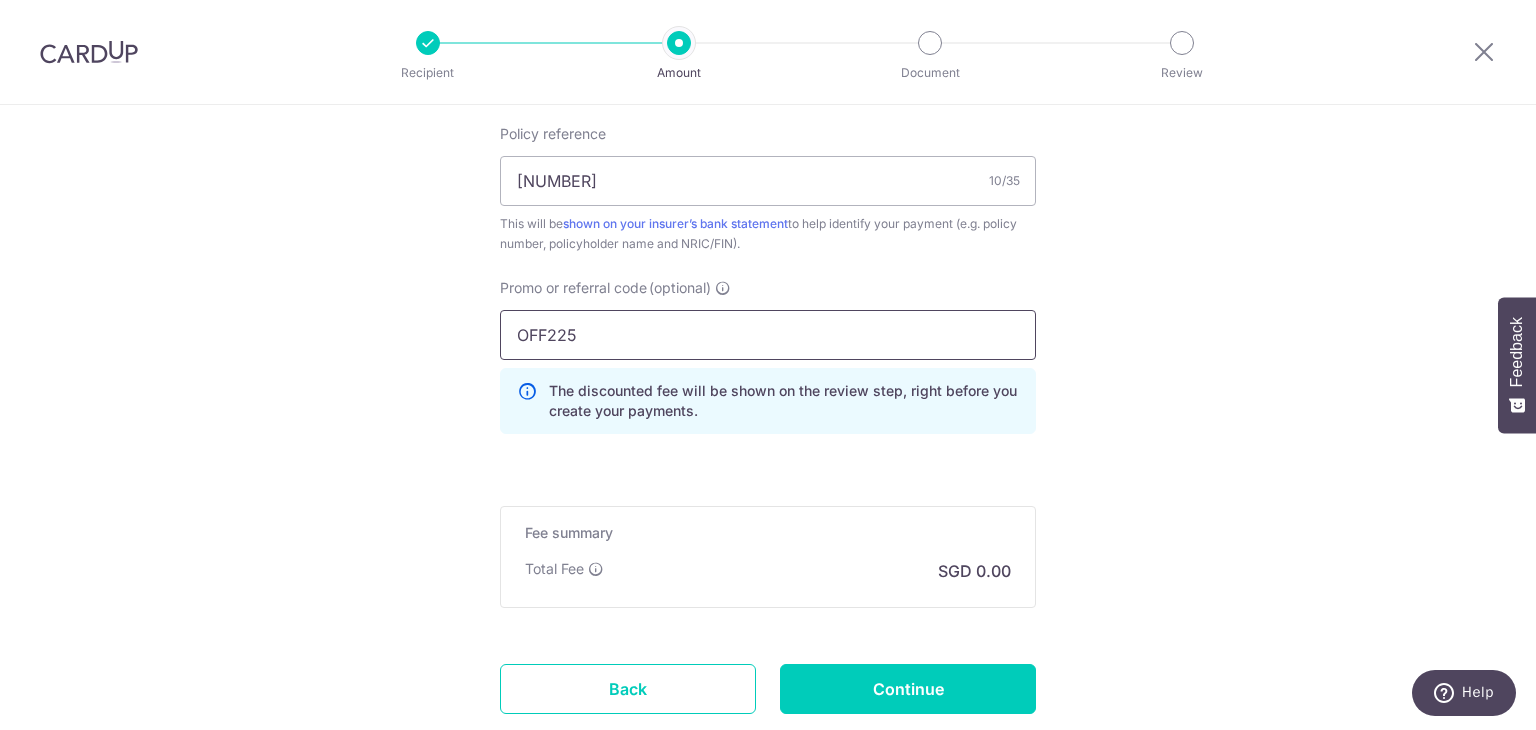 type on "OFF225" 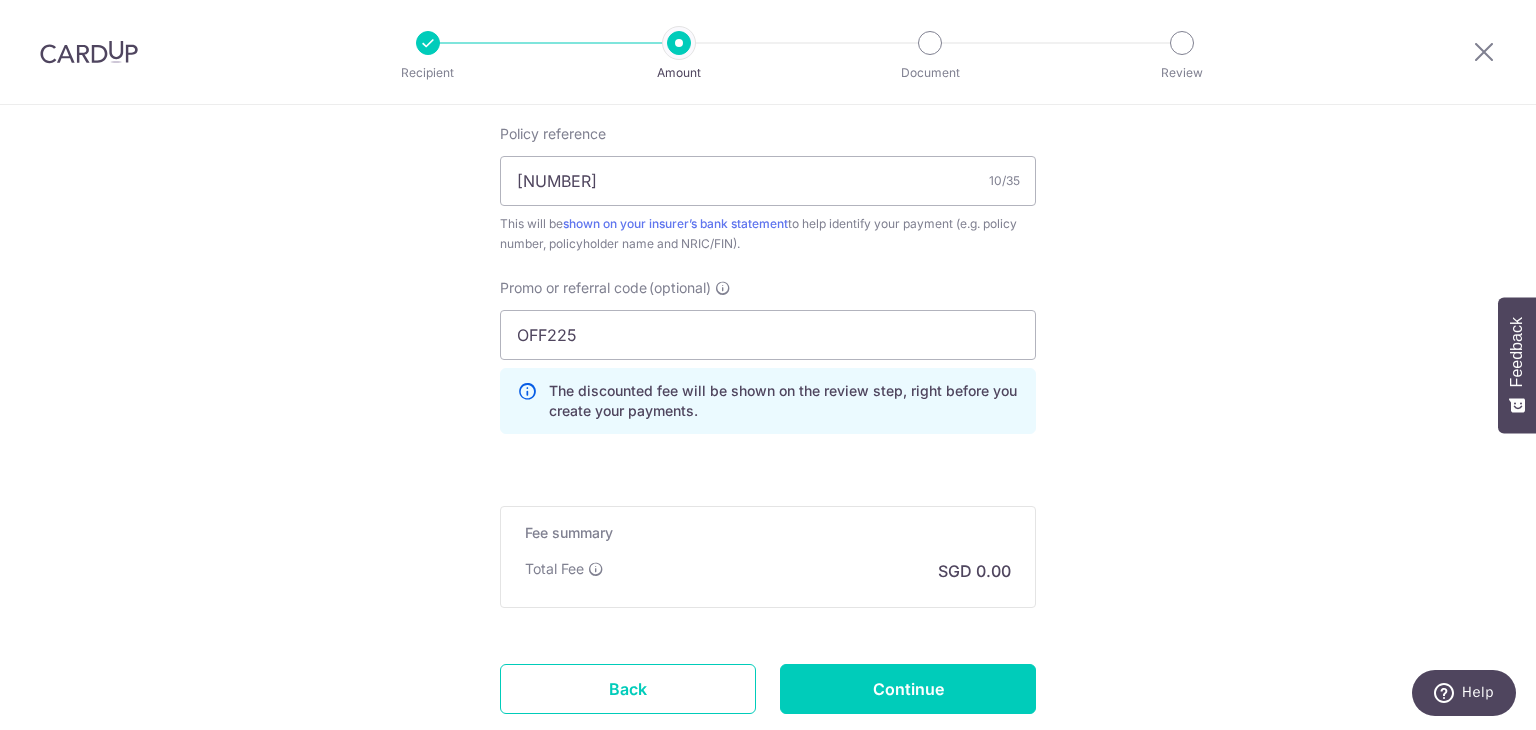 click on "Promo or referral code
(optional)
OFF225
The discounted fee will be shown on the review step, right before you create your payments.
Add" at bounding box center (768, 356) 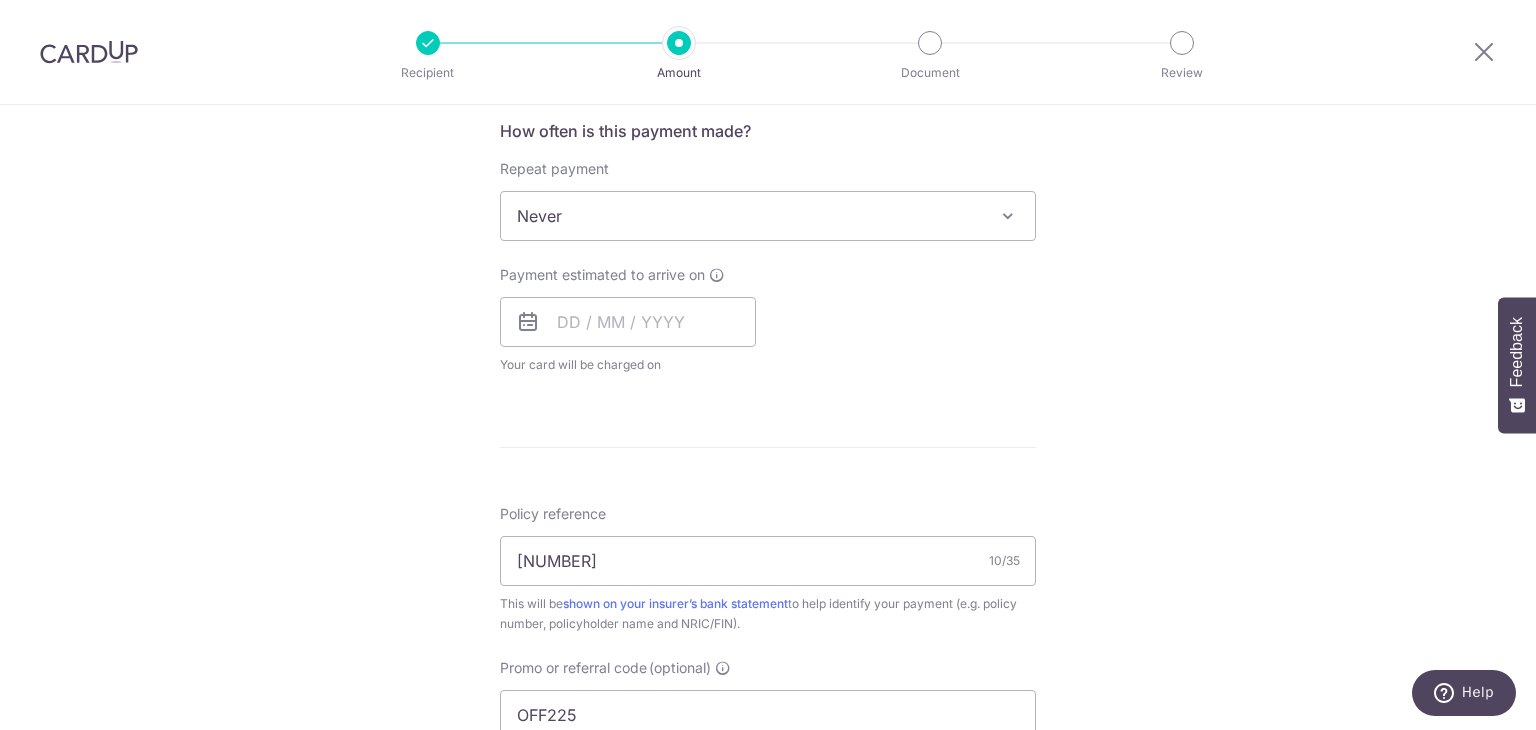 scroll, scrollTop: 740, scrollLeft: 0, axis: vertical 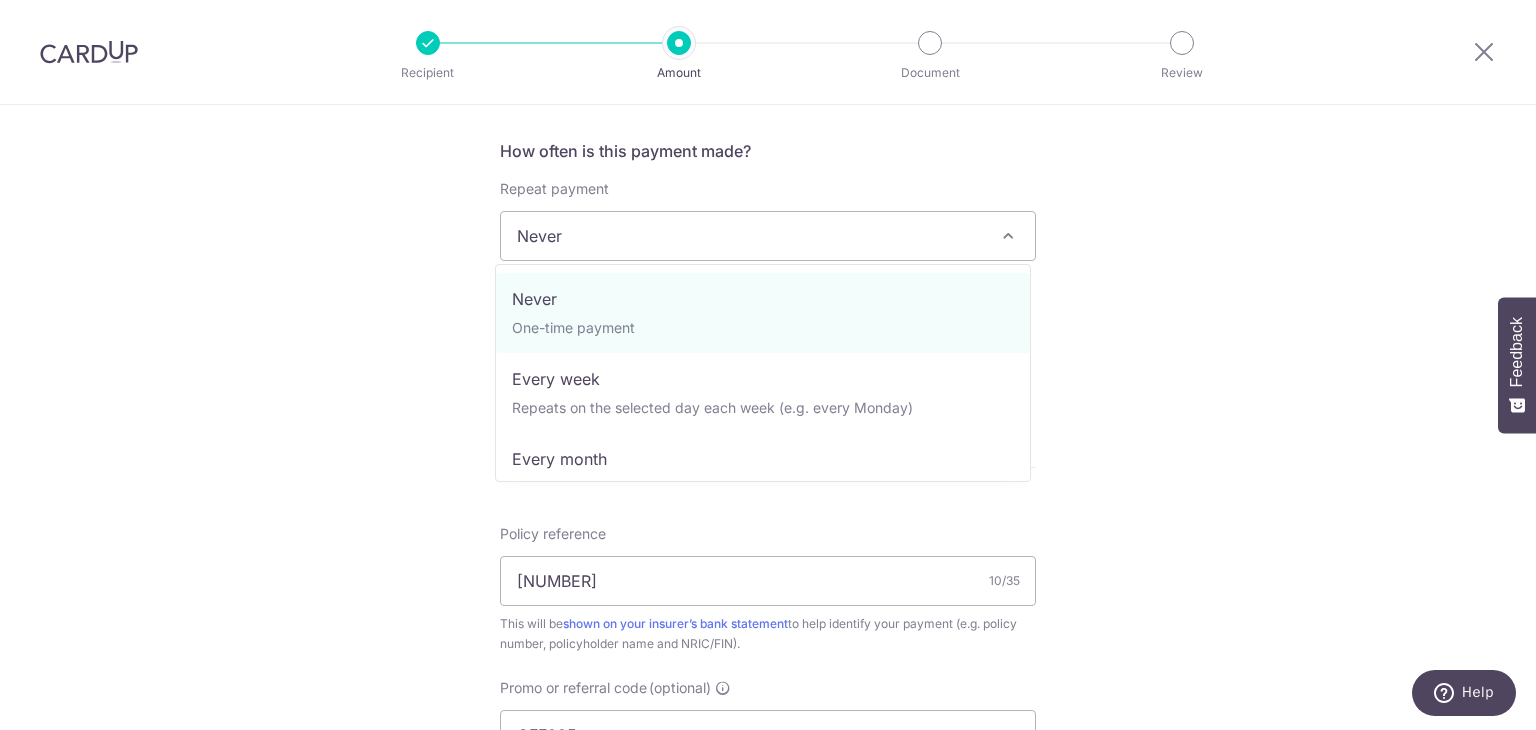 click on "Never" at bounding box center (768, 236) 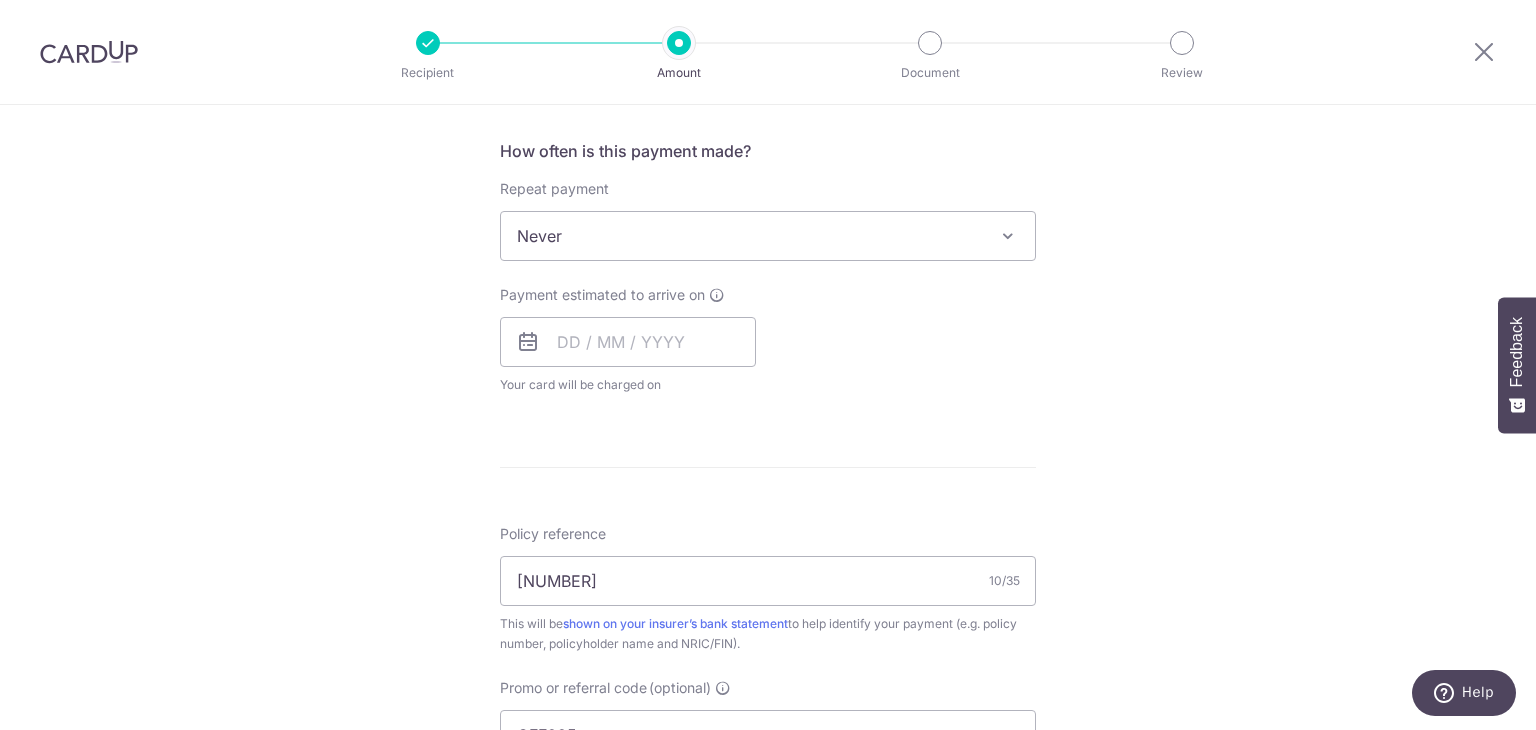 click on "Never" at bounding box center [768, 236] 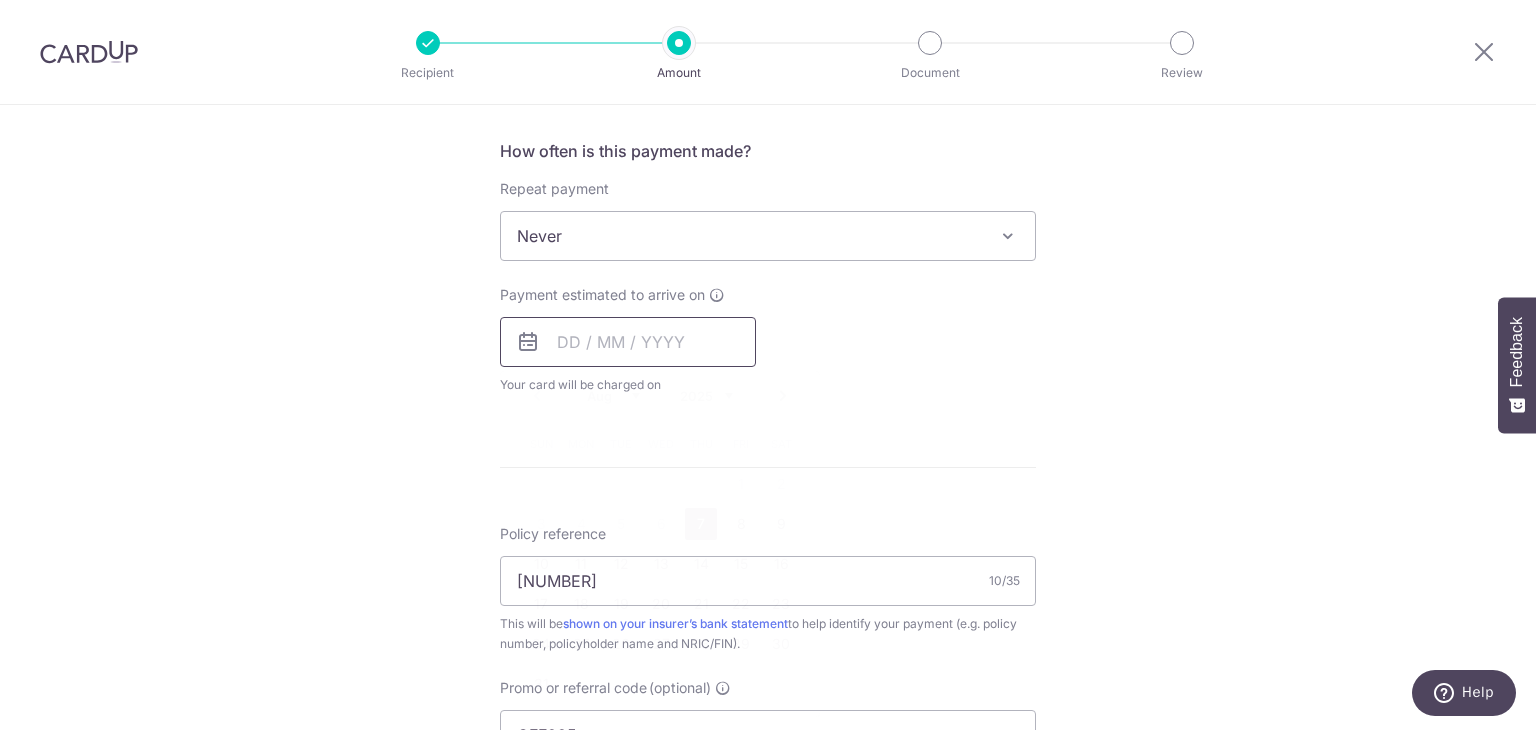 click at bounding box center (628, 342) 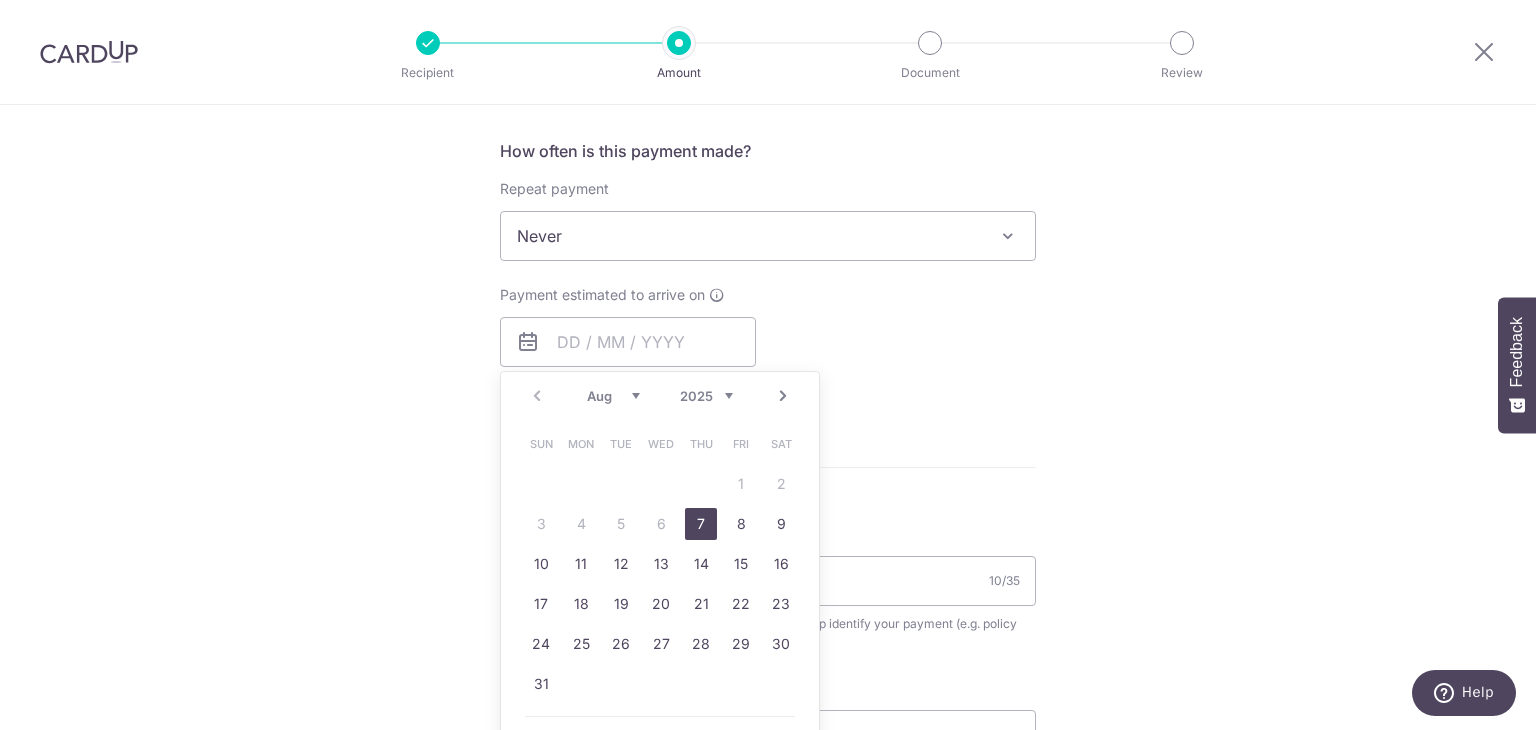 click on "Payment estimated to arrive on
Prev Next Aug Sep Oct Nov Dec 2025 2026 2027 2028 2029 2030 2031 2032 2033 2034 2035 Sun Mon Tue Wed Thu Fri Sat           1 2 3 4 5 6 7 8 9 10 11 12 13 14 15 16 17 18 19 20 21 22 23 24 25 26 27 28 29 30 31             Why are some dates not available?
Your card will be charged on   for the first payment
* If your payment is funded by  9:00am SGT on Tuesday 05/08/2025
05/08/2025
No. of Payments" at bounding box center (768, 340) 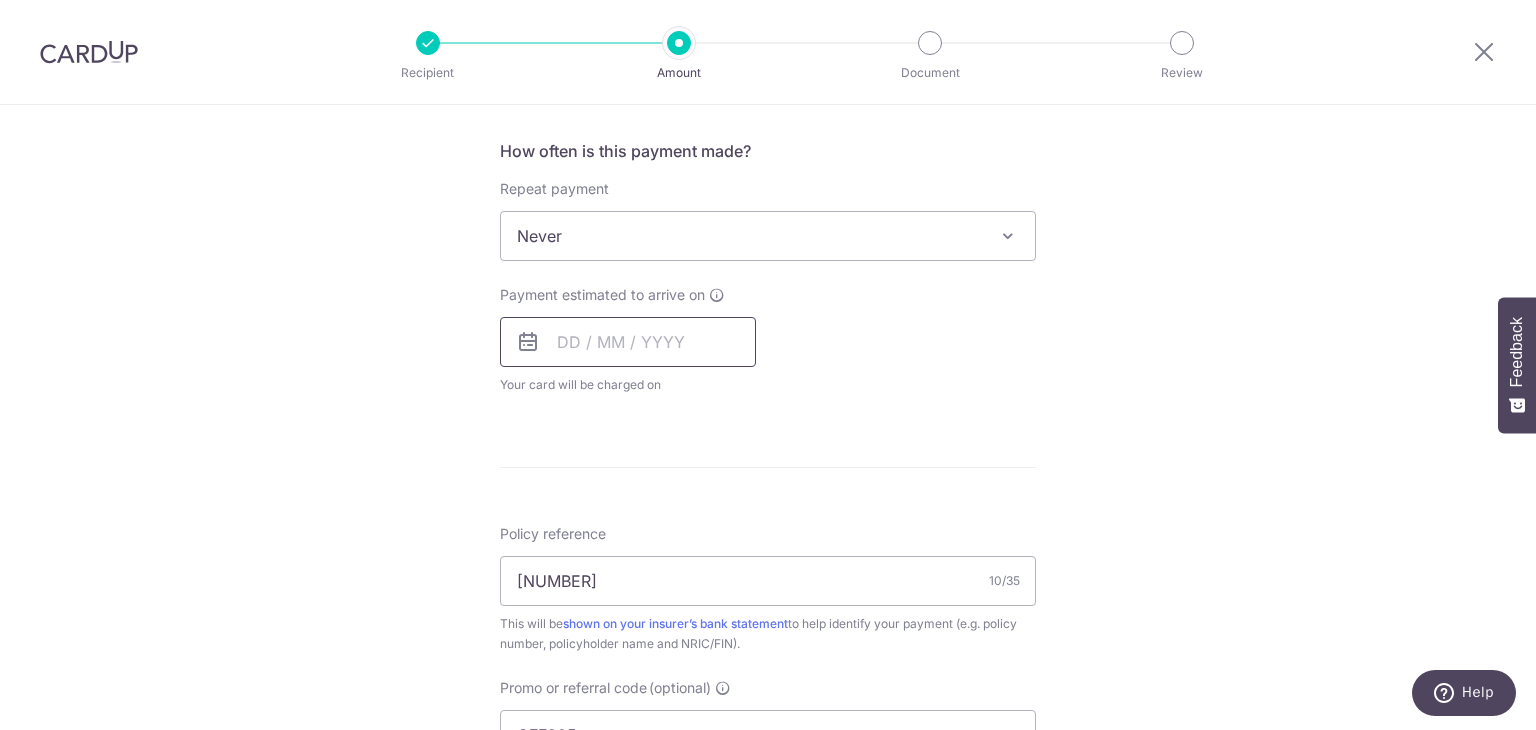 click at bounding box center [628, 342] 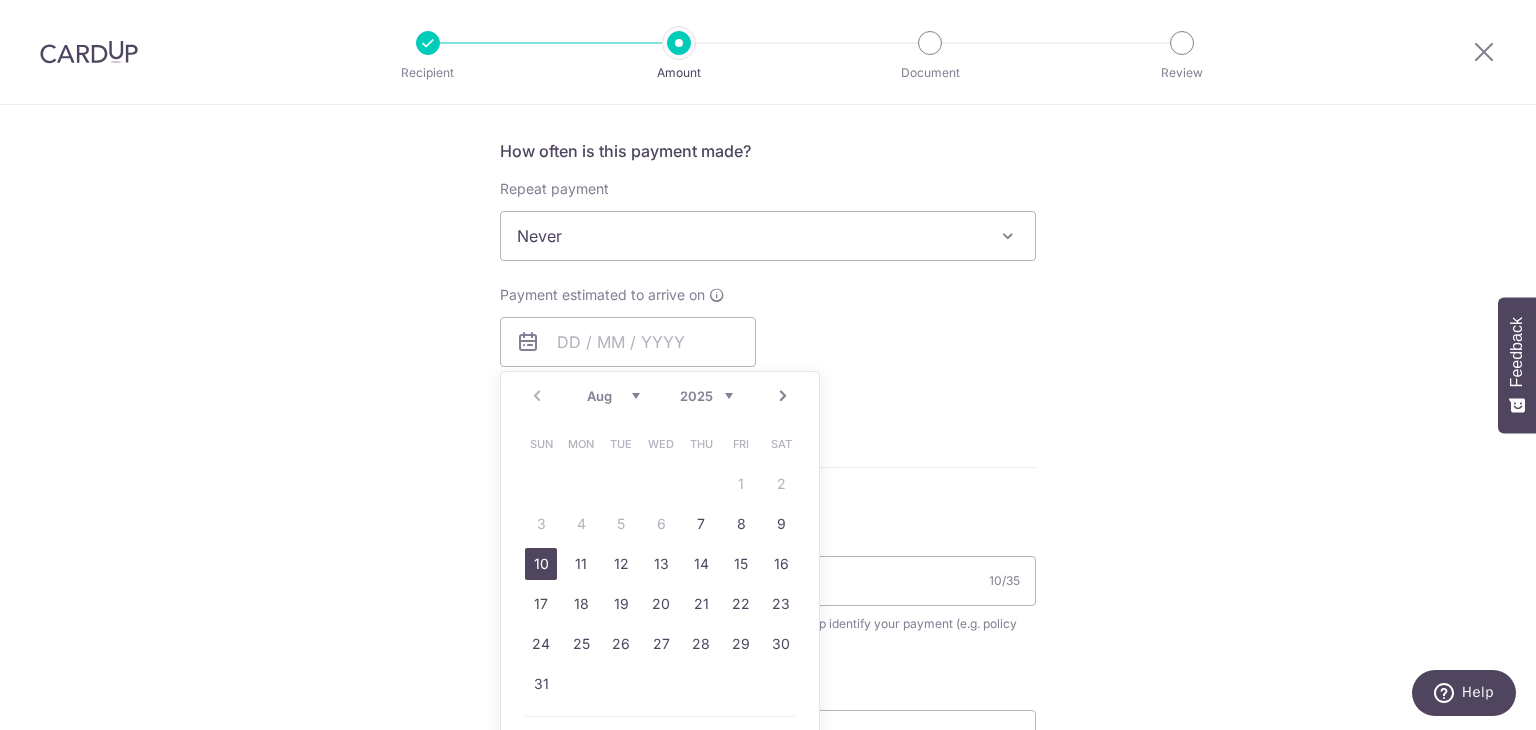 click on "10" at bounding box center [541, 564] 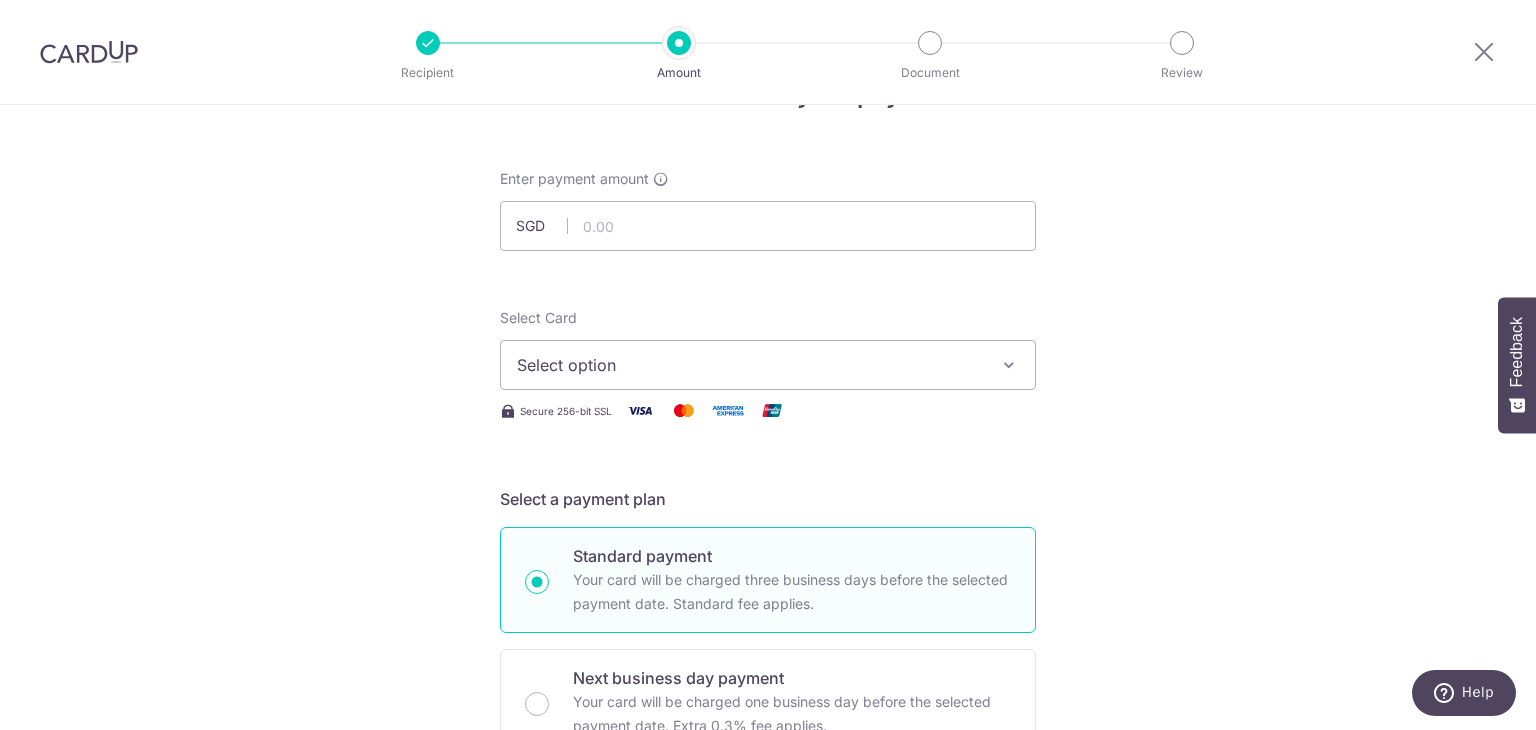 scroll, scrollTop: 0, scrollLeft: 0, axis: both 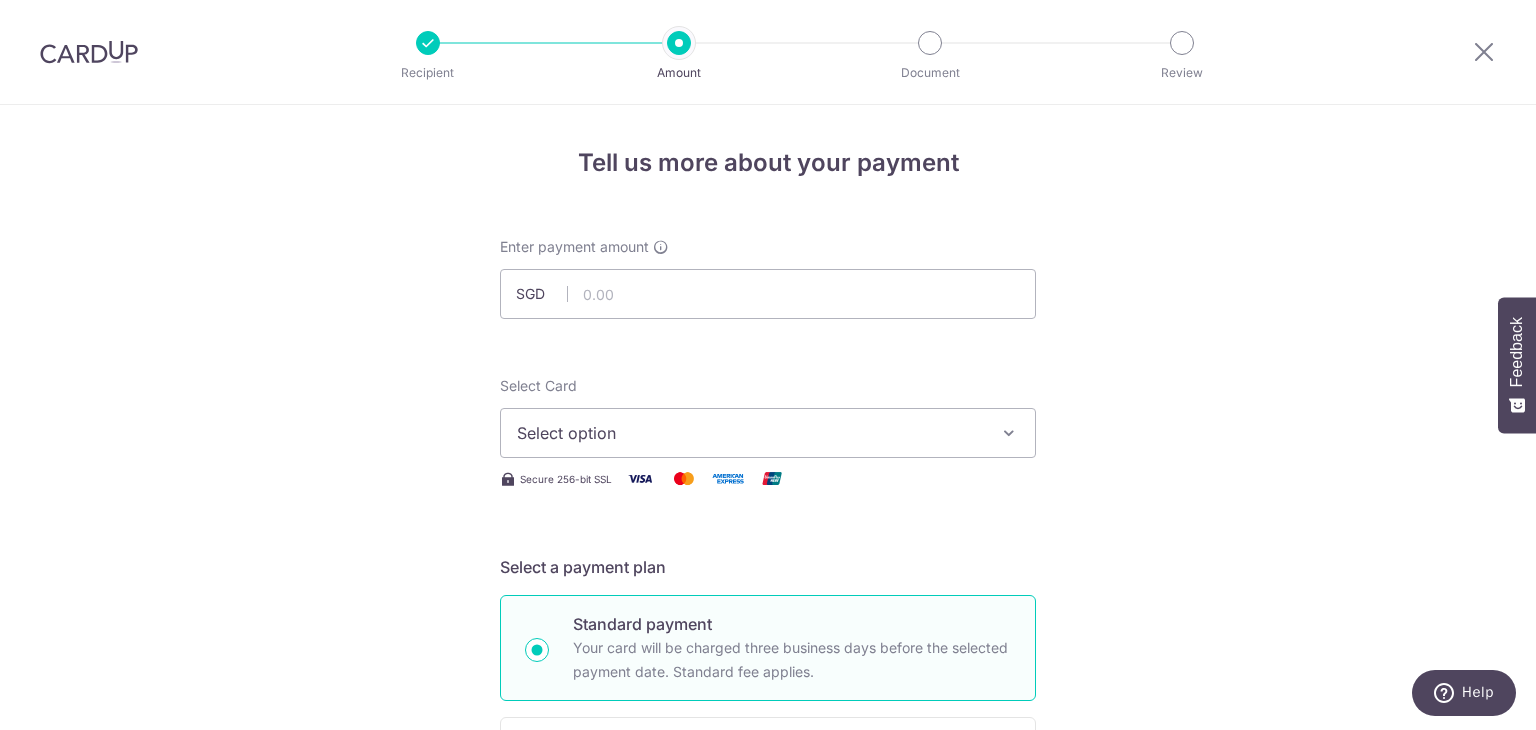 click on "Select option" at bounding box center [768, 433] 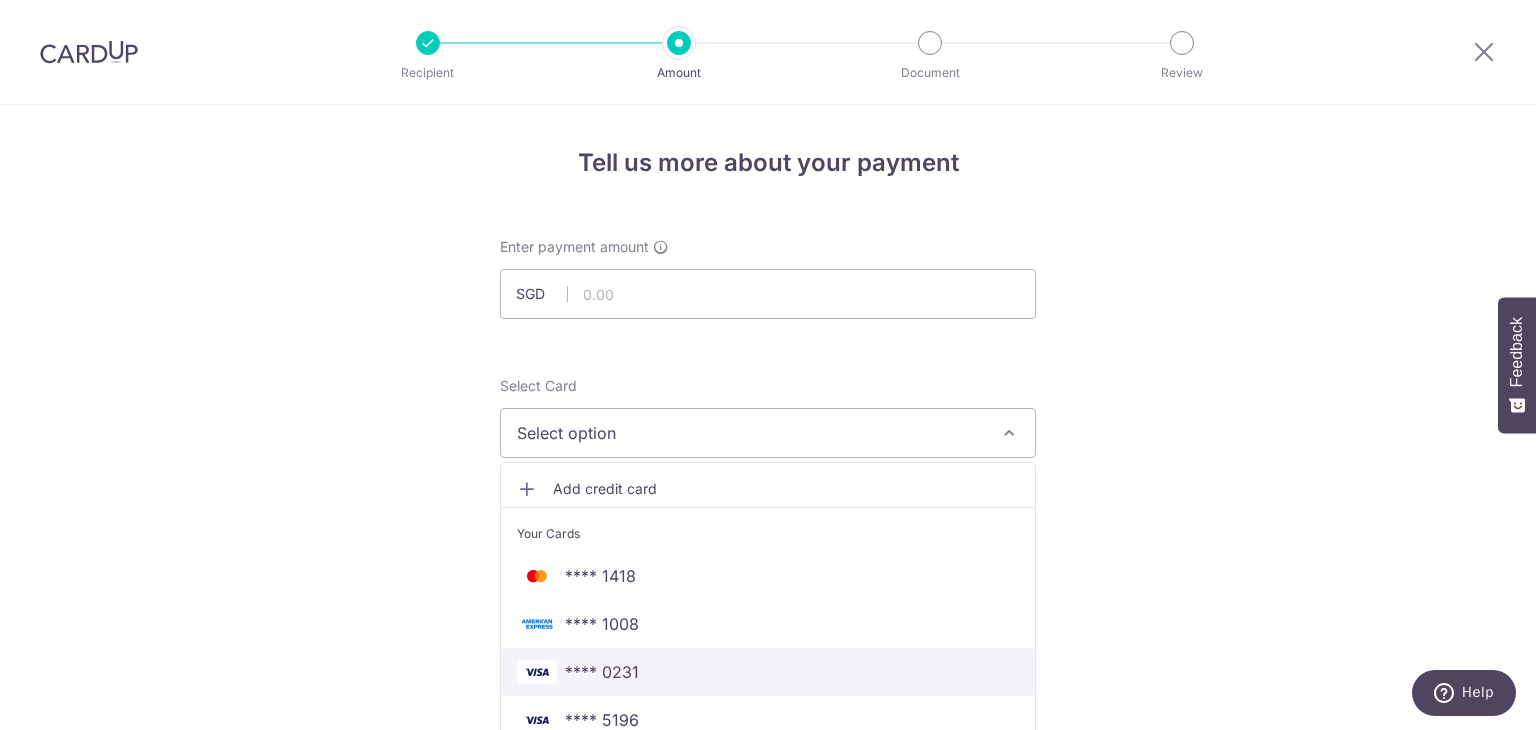 click on "**** 0231" at bounding box center (768, 672) 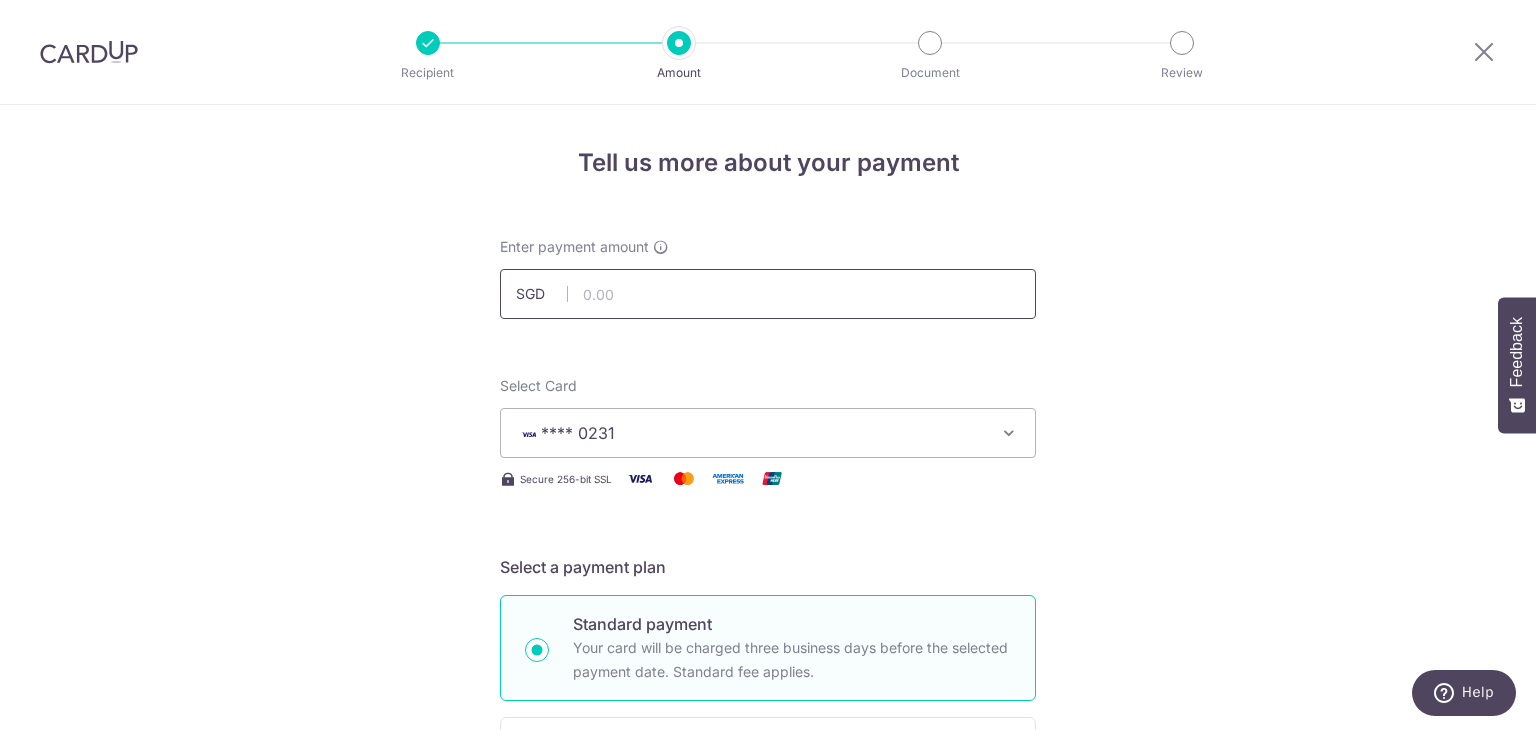 click at bounding box center (768, 294) 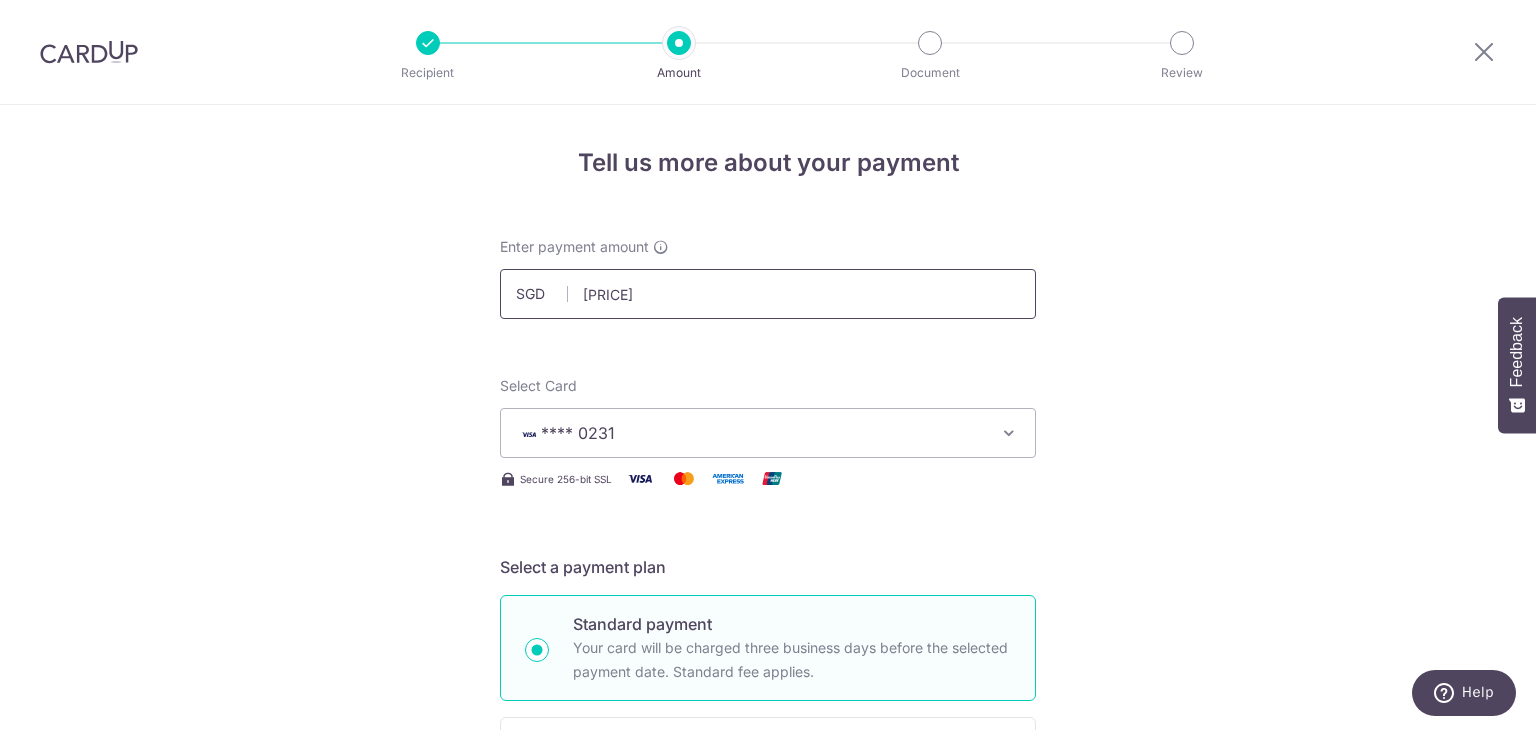 type on "612.50" 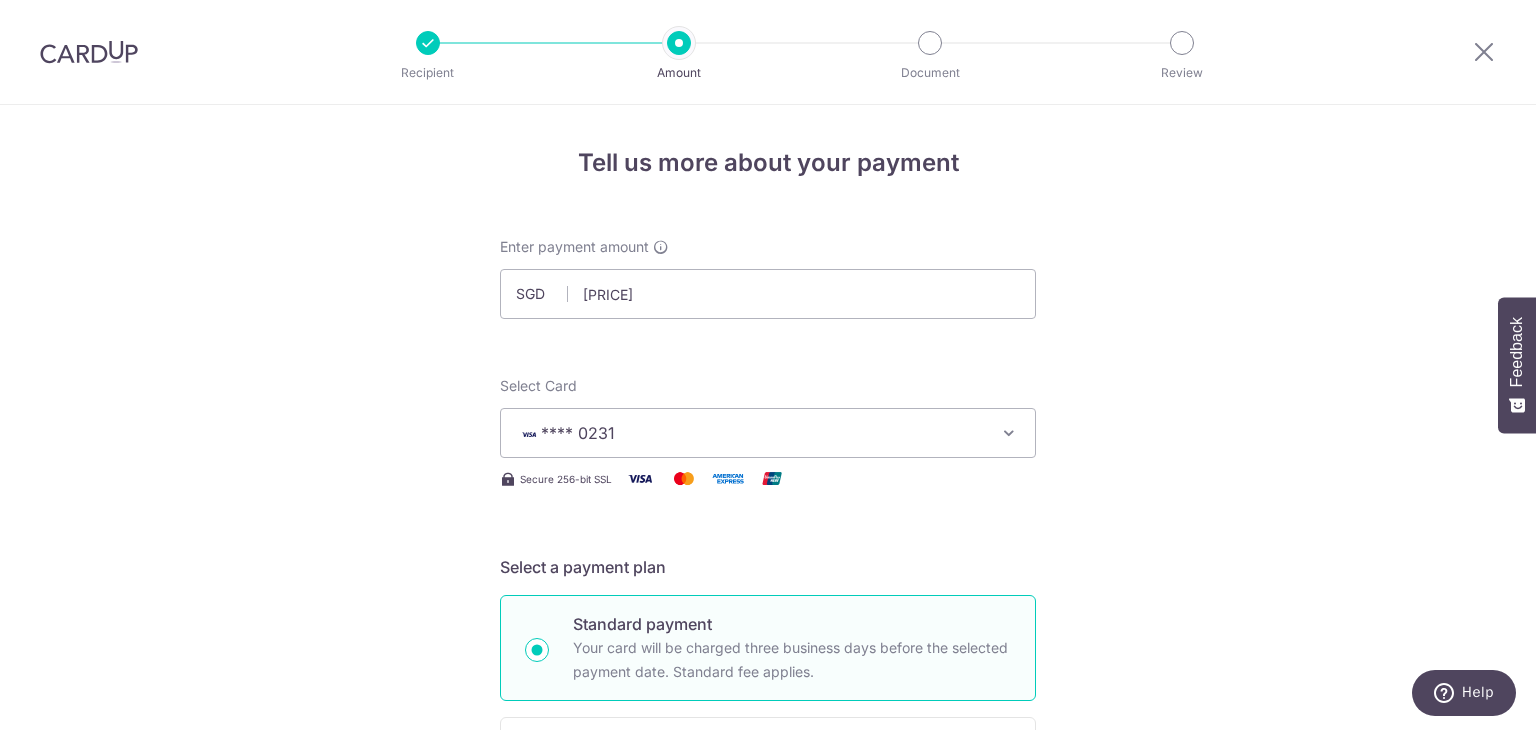click on "Tell us more about your payment
Enter payment amount
SGD
612.50
Select Card
**** 0231
Add credit card
Your Cards
**** 1418
**** 1008
**** 0231
**** 5196
Secure 256-bit SSL
Text
New card details
Card" at bounding box center (768, 1095) 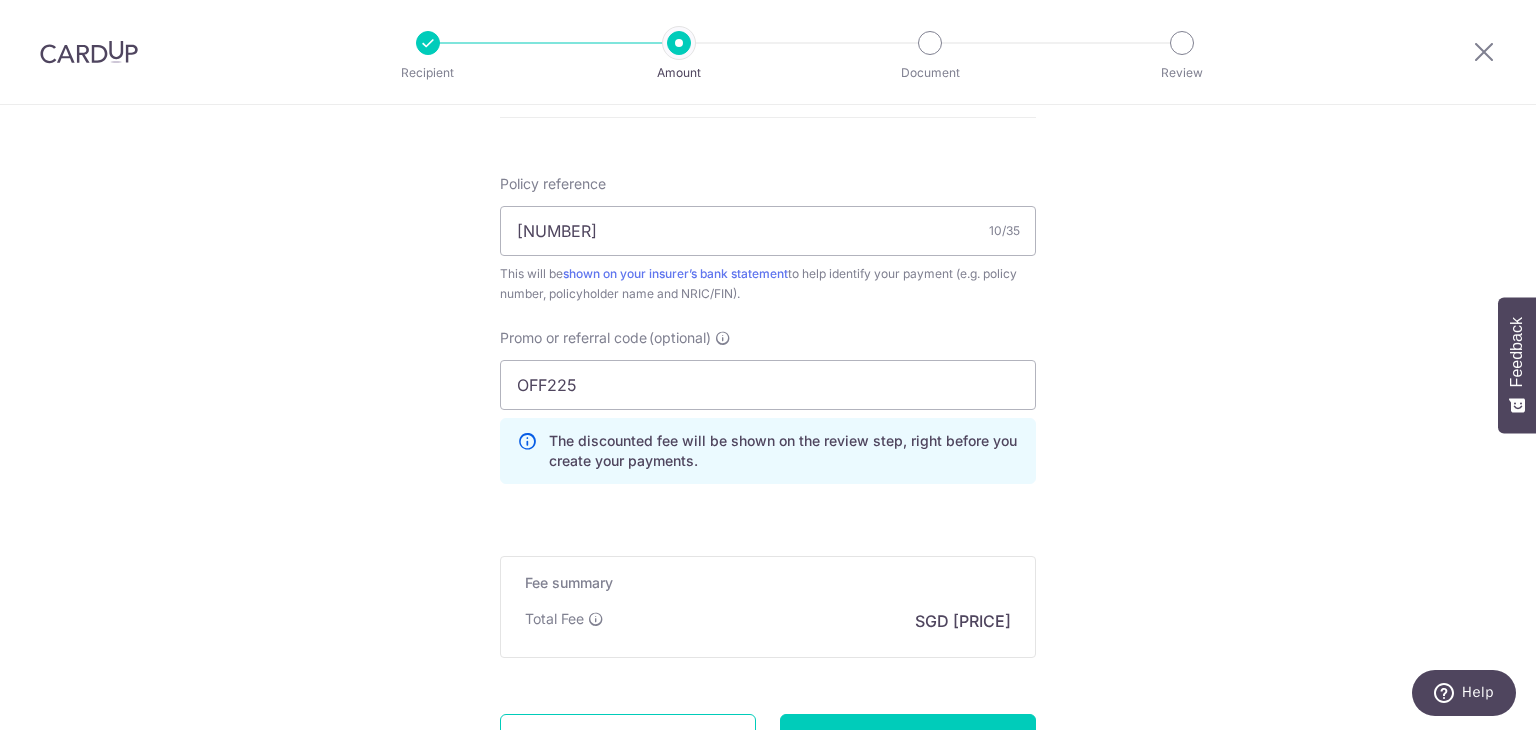 scroll, scrollTop: 1200, scrollLeft: 0, axis: vertical 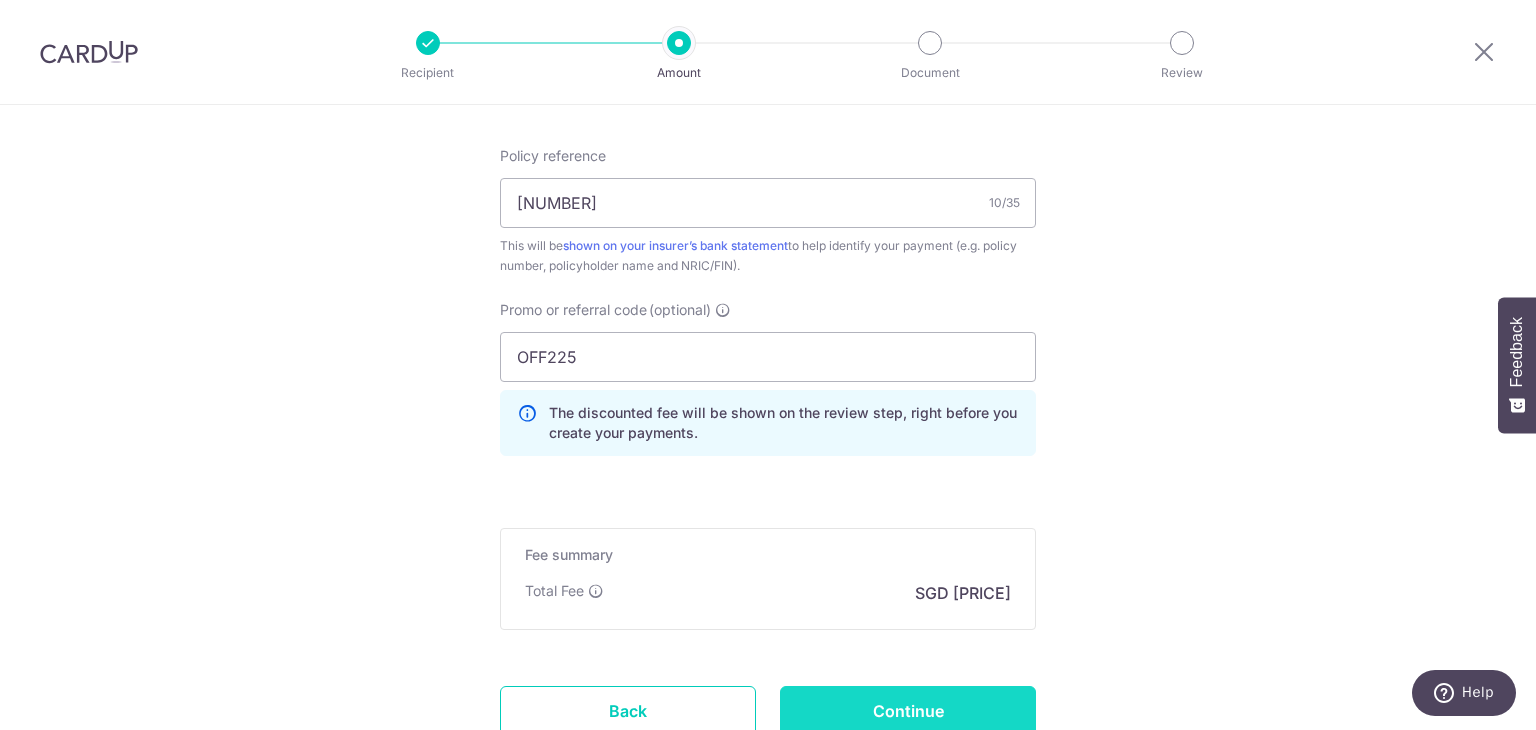 click on "Continue" at bounding box center [908, 711] 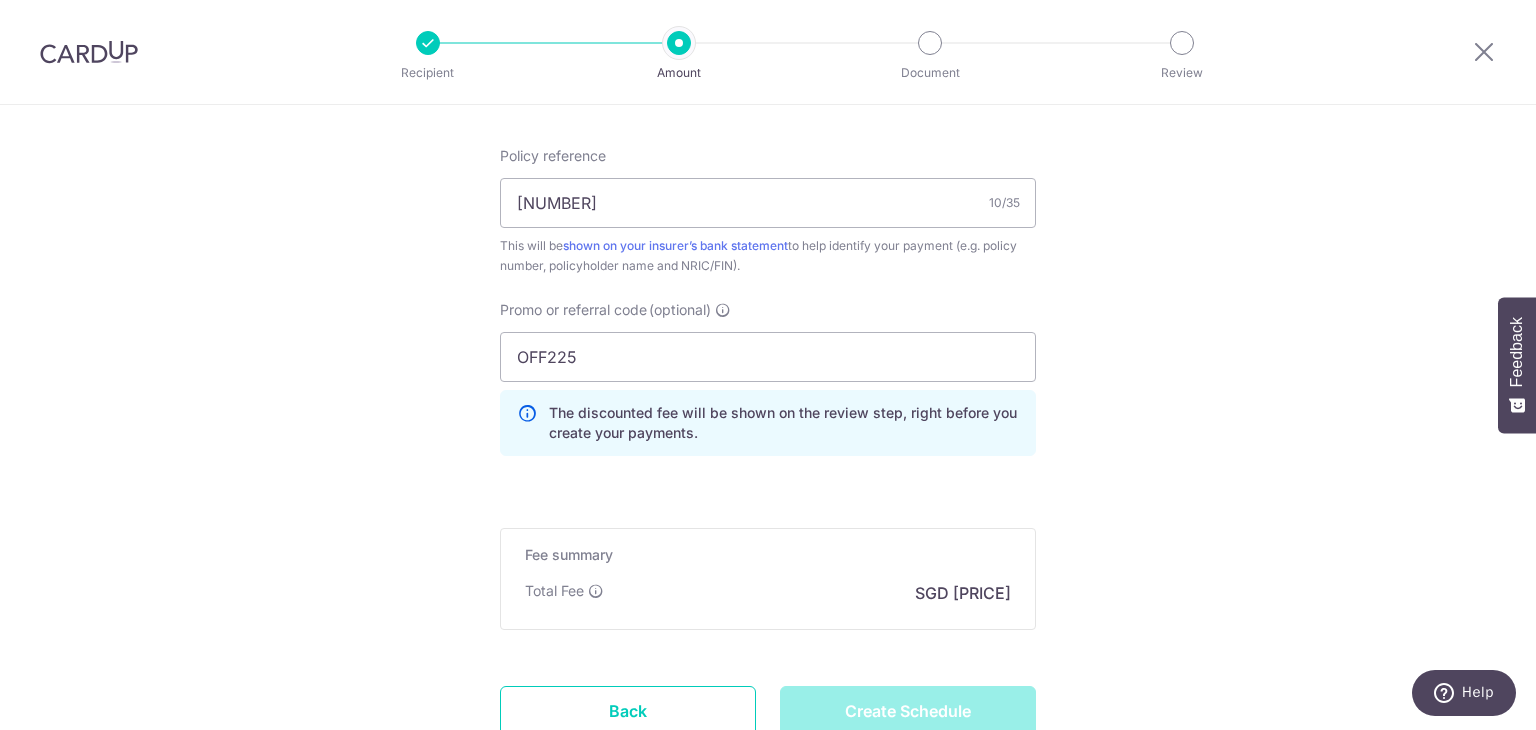 type on "Create Schedule" 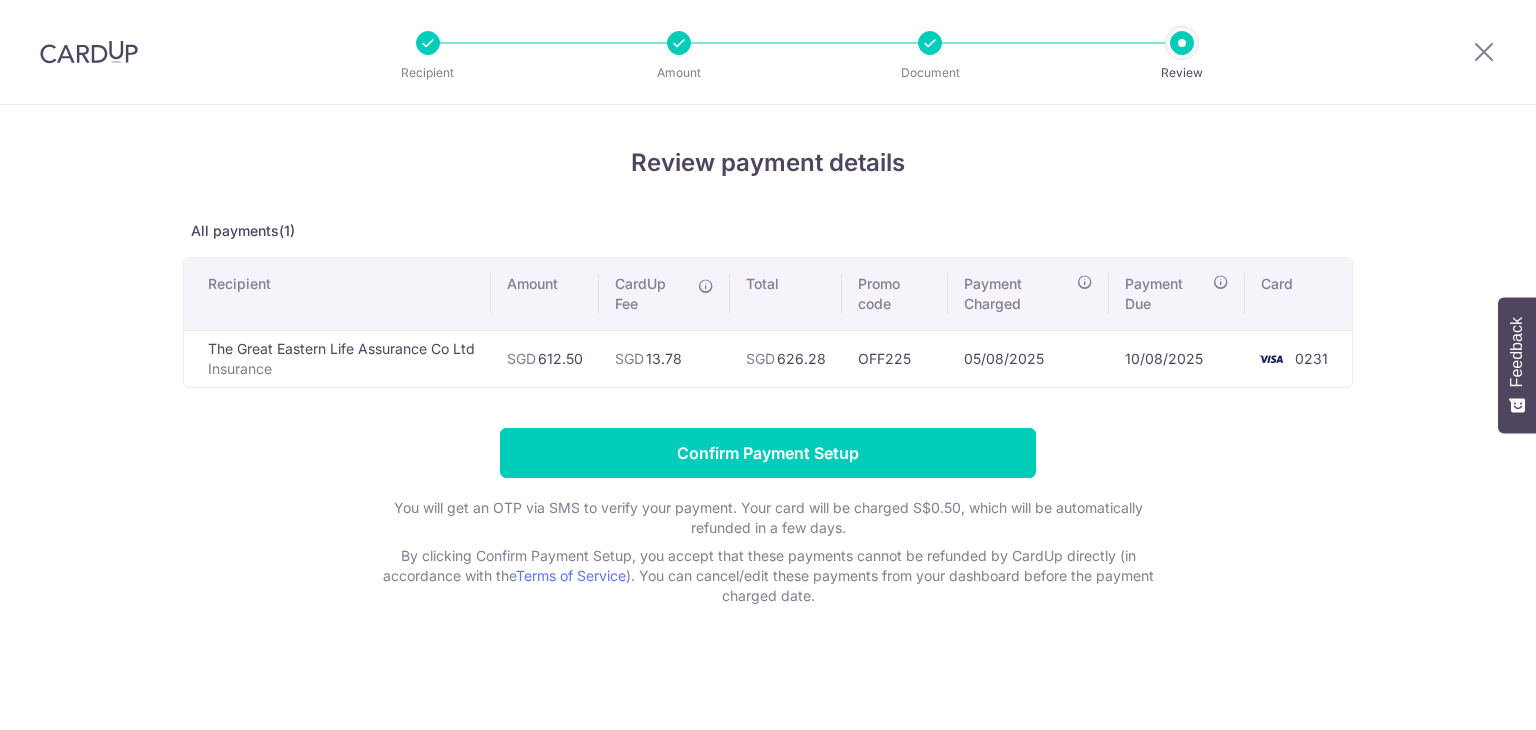 scroll, scrollTop: 0, scrollLeft: 0, axis: both 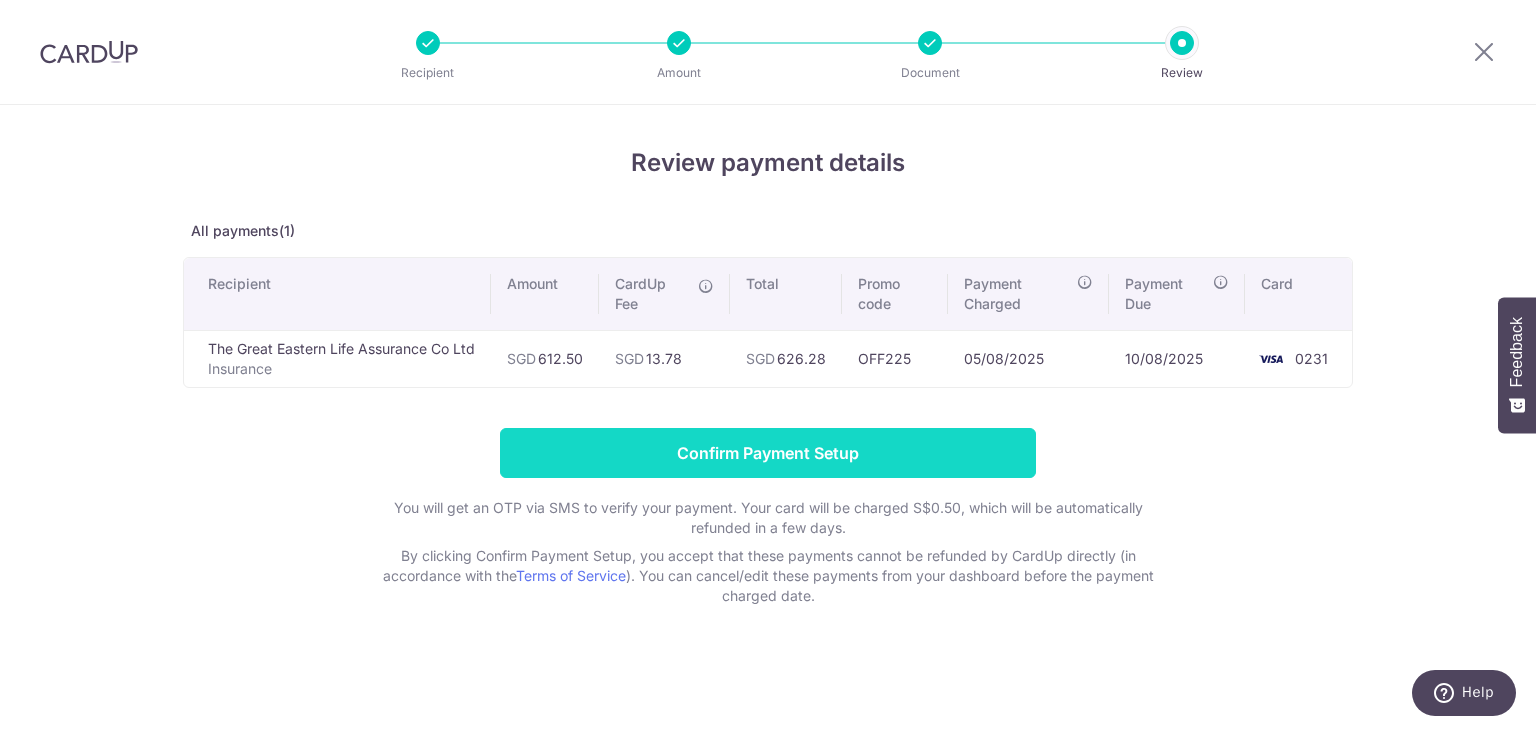 click on "Confirm Payment Setup" at bounding box center (768, 453) 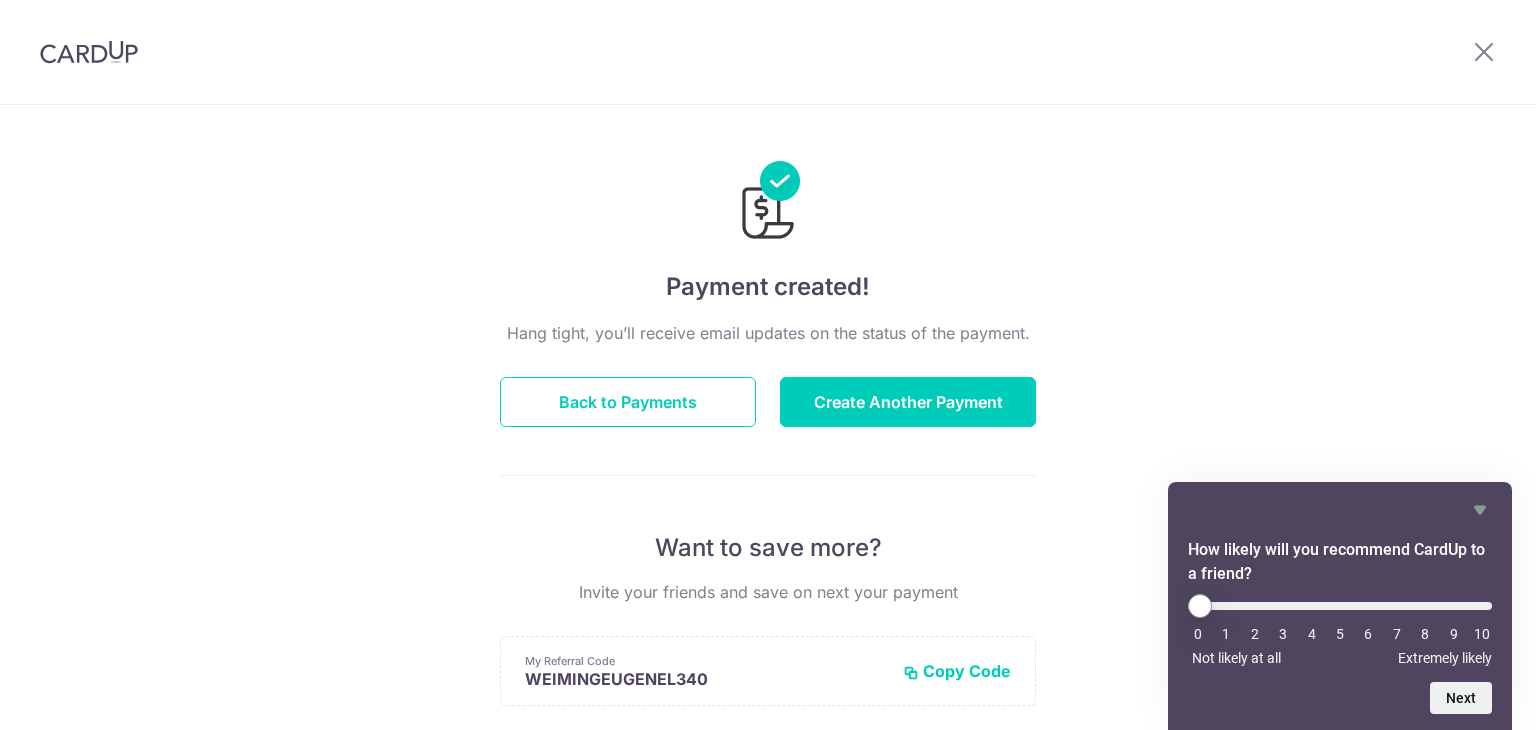 scroll, scrollTop: 0, scrollLeft: 0, axis: both 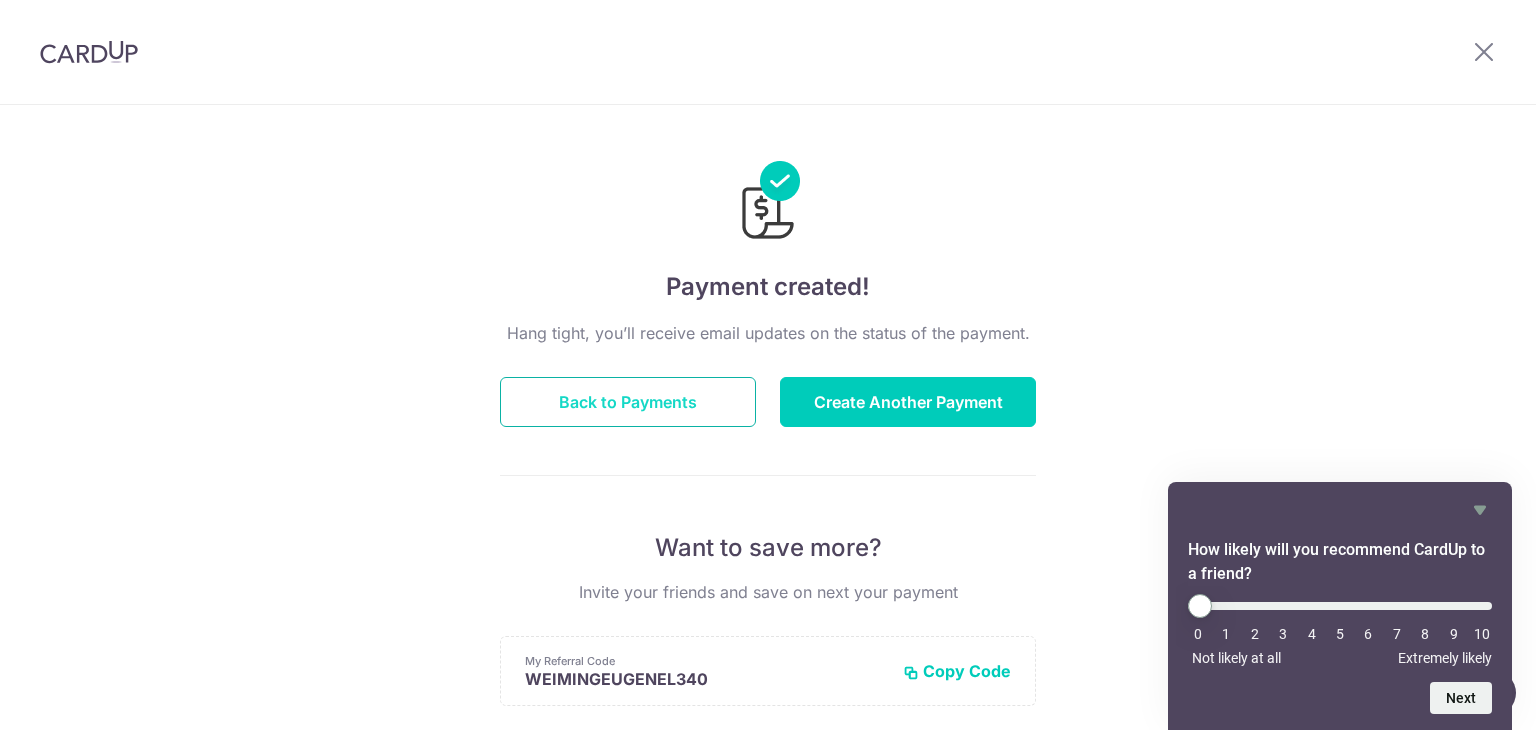 click on "Back to Payments" at bounding box center [628, 402] 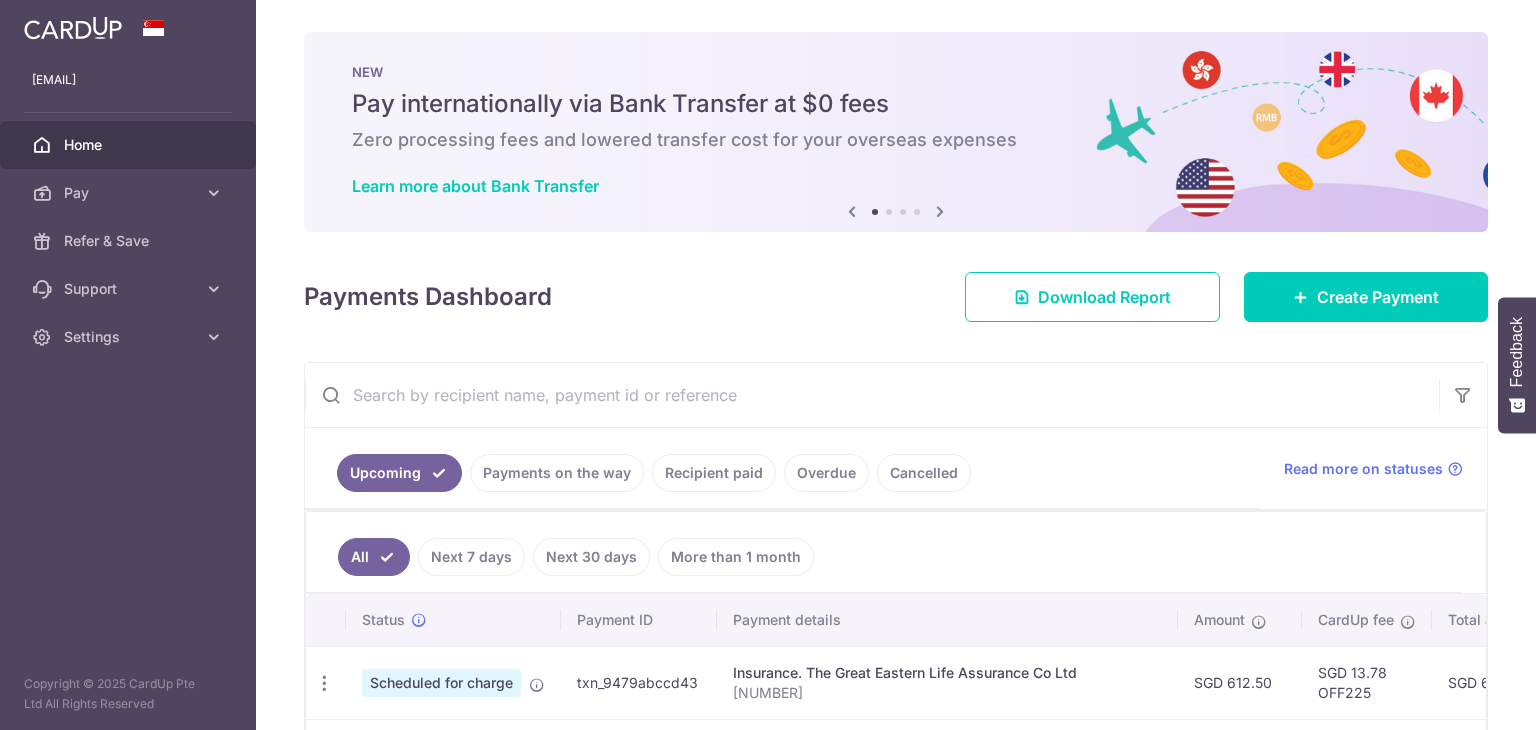 scroll, scrollTop: 0, scrollLeft: 0, axis: both 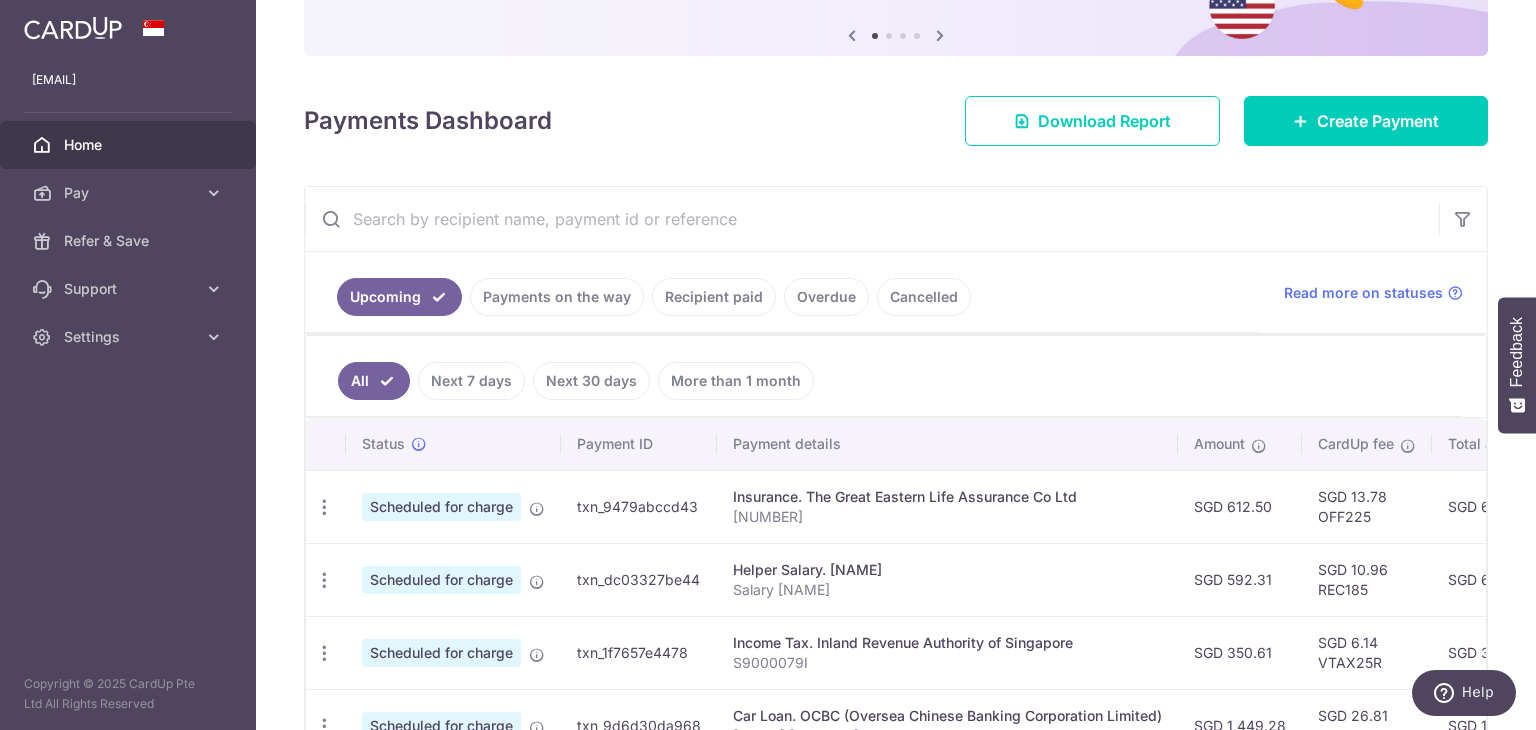click on "Payments on the way" at bounding box center [557, 297] 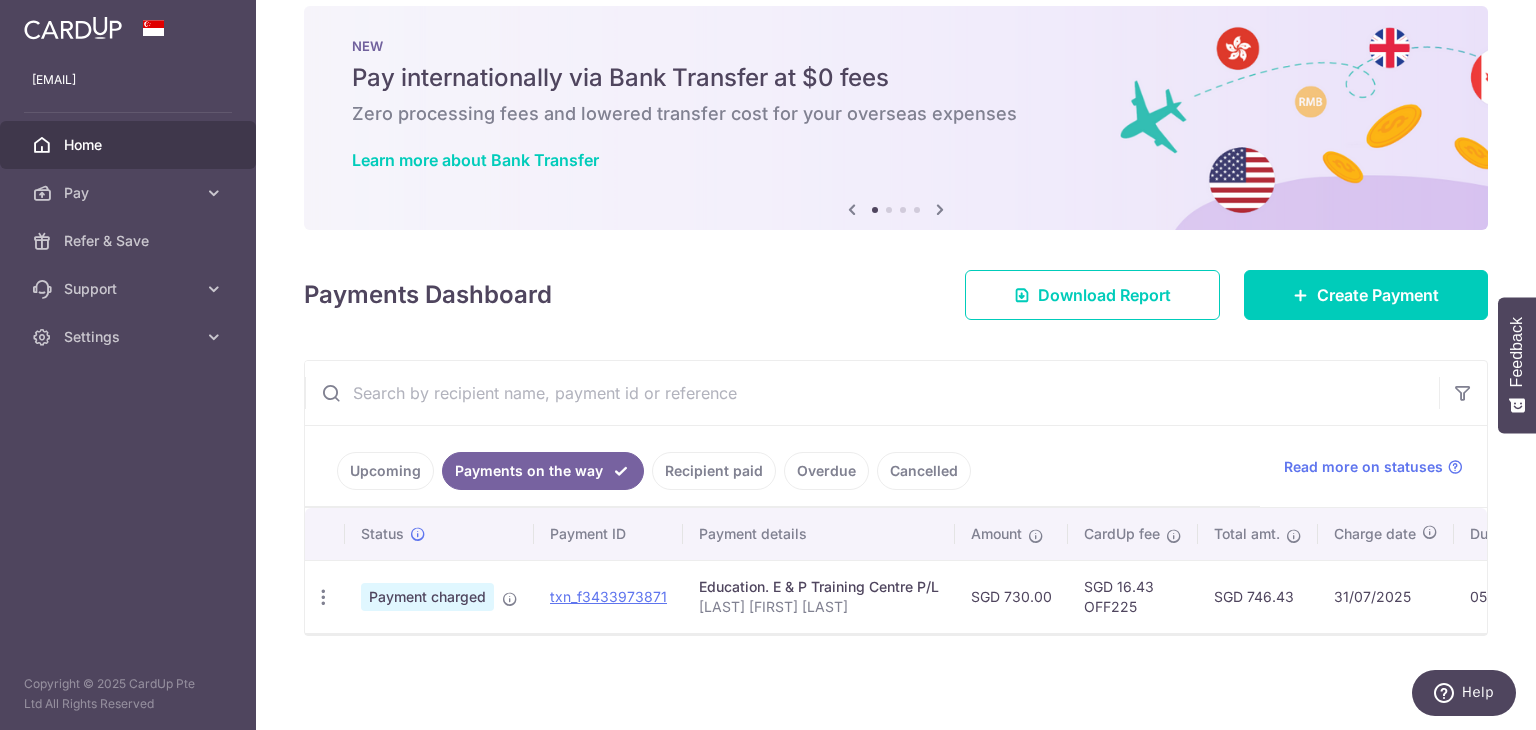 scroll, scrollTop: 34, scrollLeft: 0, axis: vertical 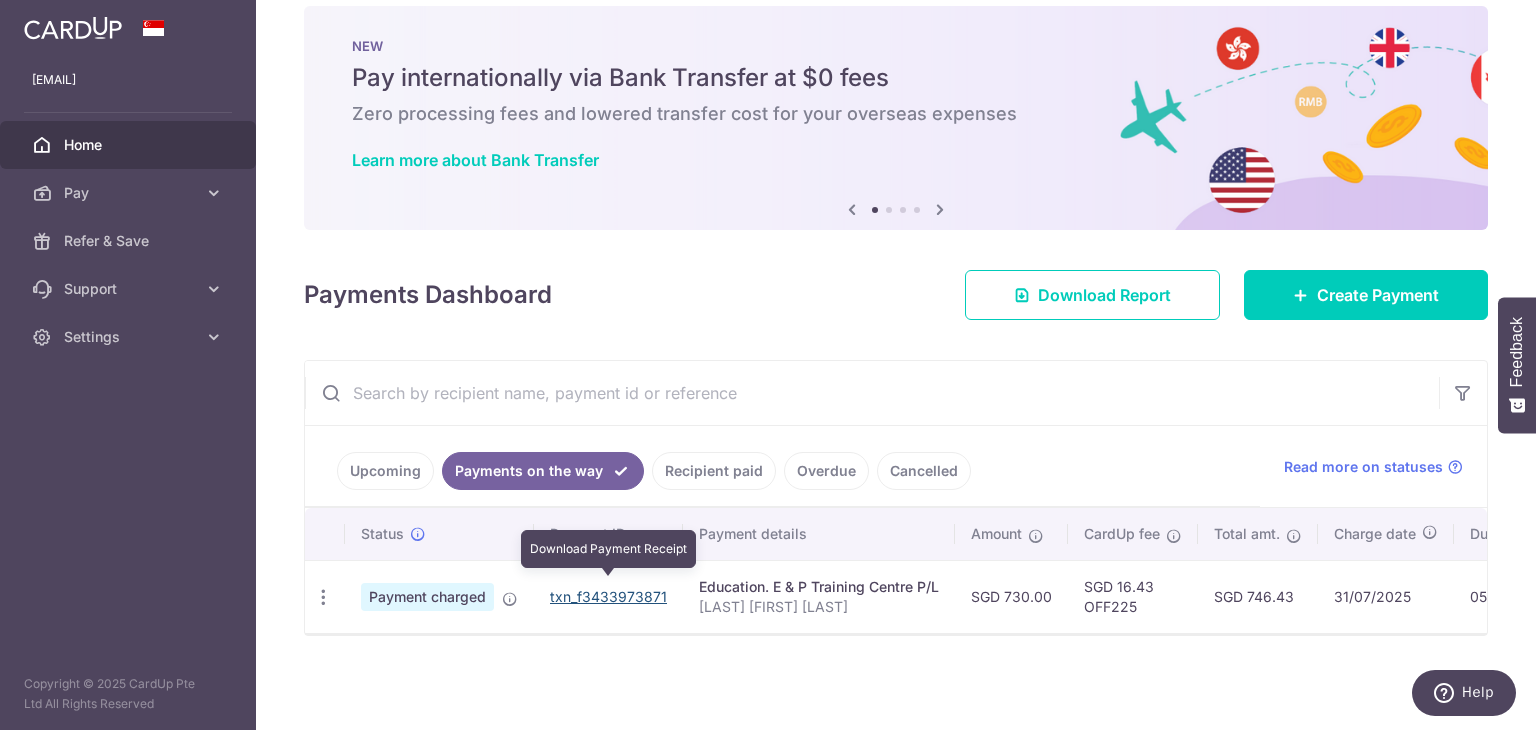 click on "txn_f3433973871" at bounding box center [608, 596] 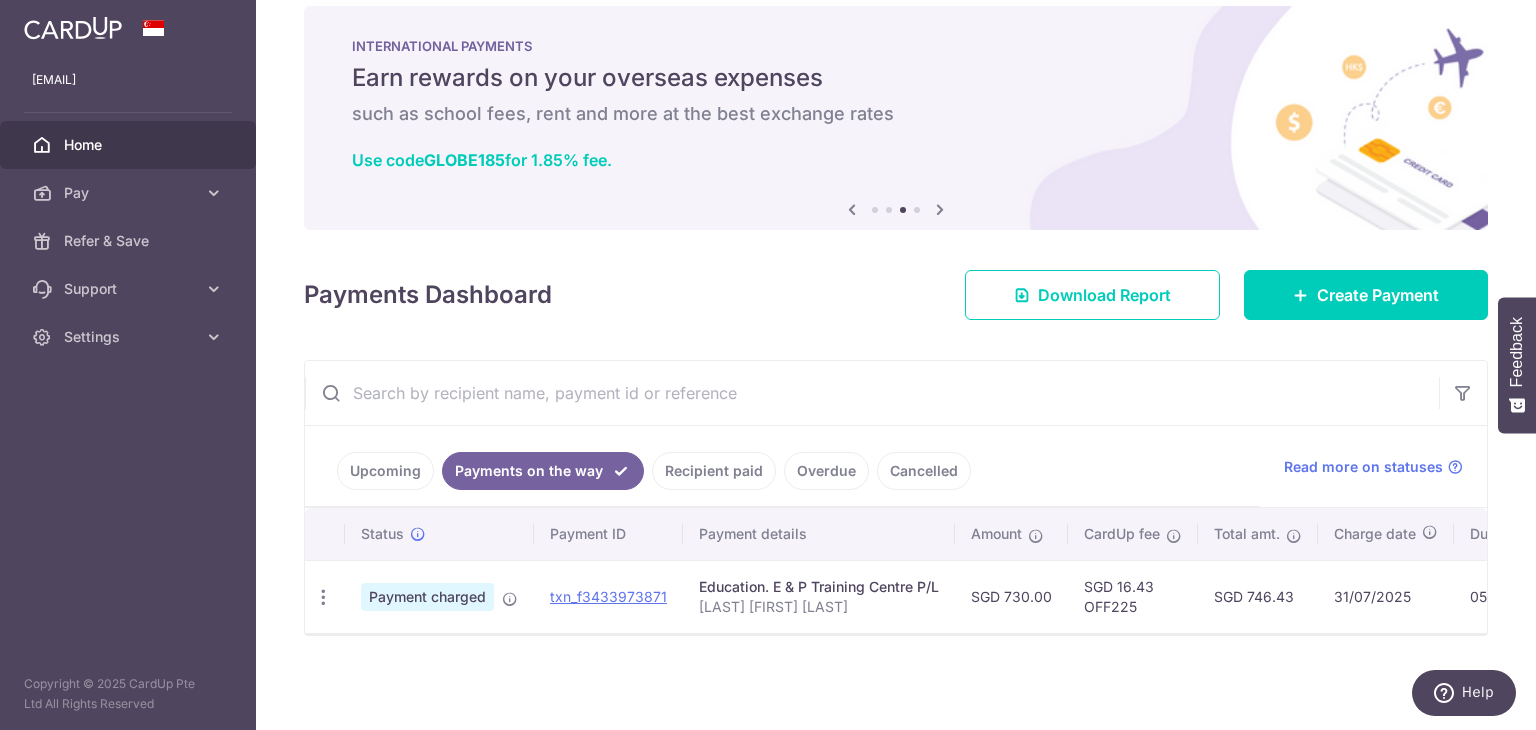click on "×
Pause Schedule
Pause all future payments in this series
Pause just this one payment
By clicking below, you confirm you are pausing this payment to   on  . Payments can be unpaused at anytime prior to payment taken date.
Confirm
Cancel Schedule
Cancel all future payments in this series
Cancel just this one payment
Confirm
Approve Payment
Recipient Bank Details" at bounding box center (896, 365) 